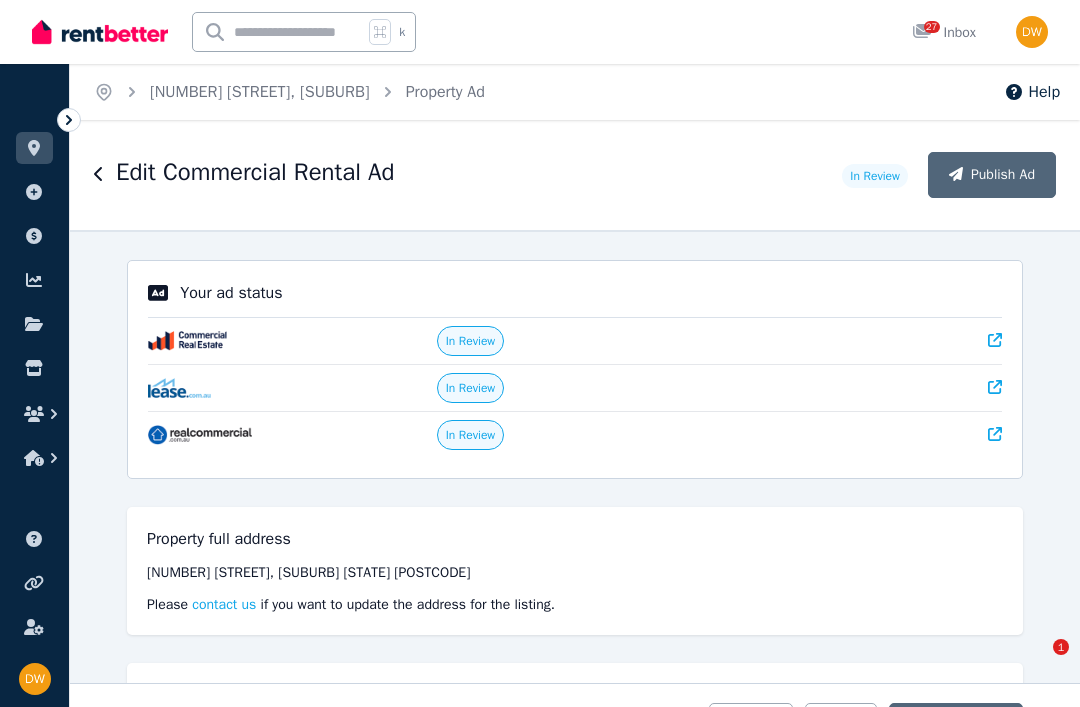 select on "**********" 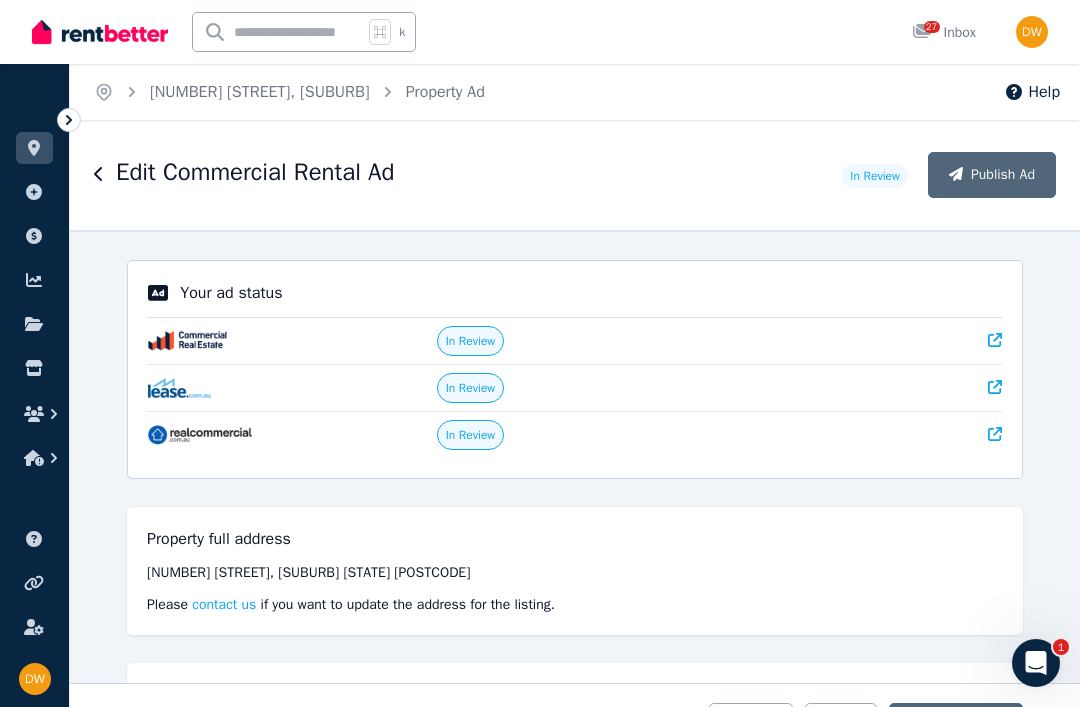 scroll, scrollTop: 0, scrollLeft: 0, axis: both 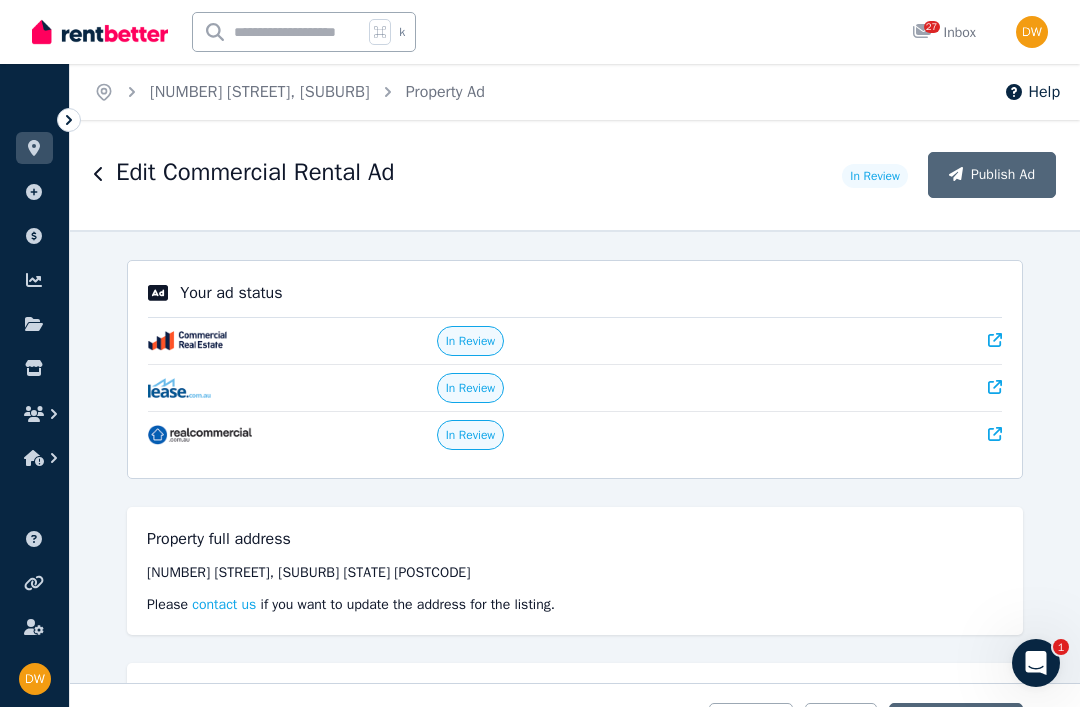 click 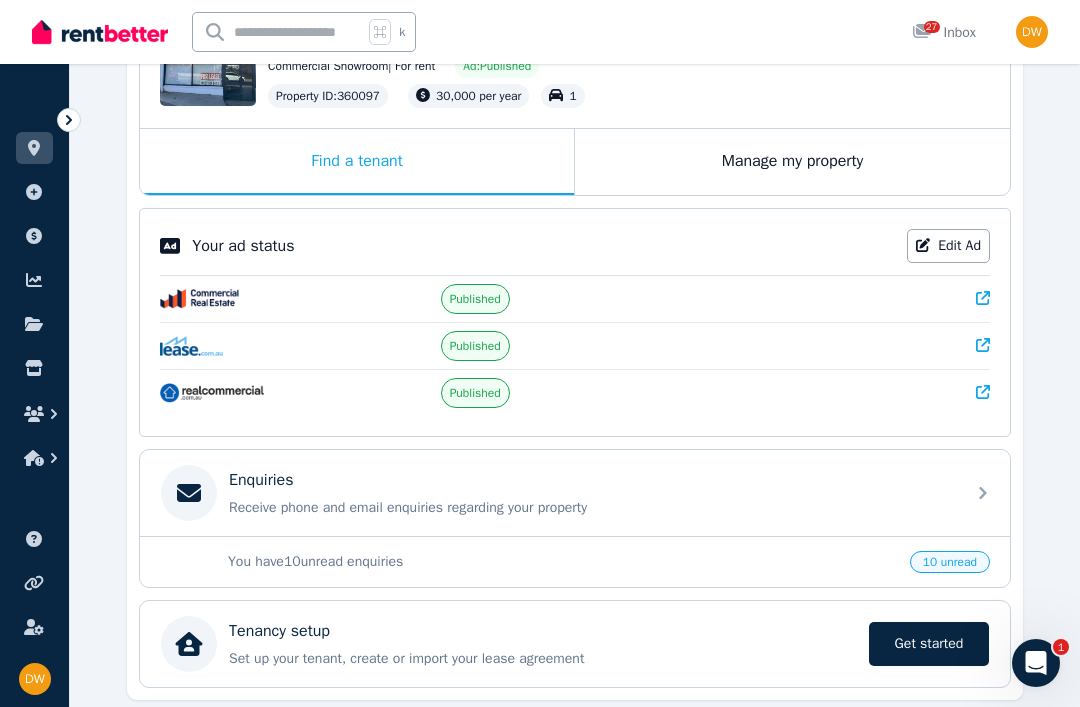 scroll, scrollTop: 272, scrollLeft: 0, axis: vertical 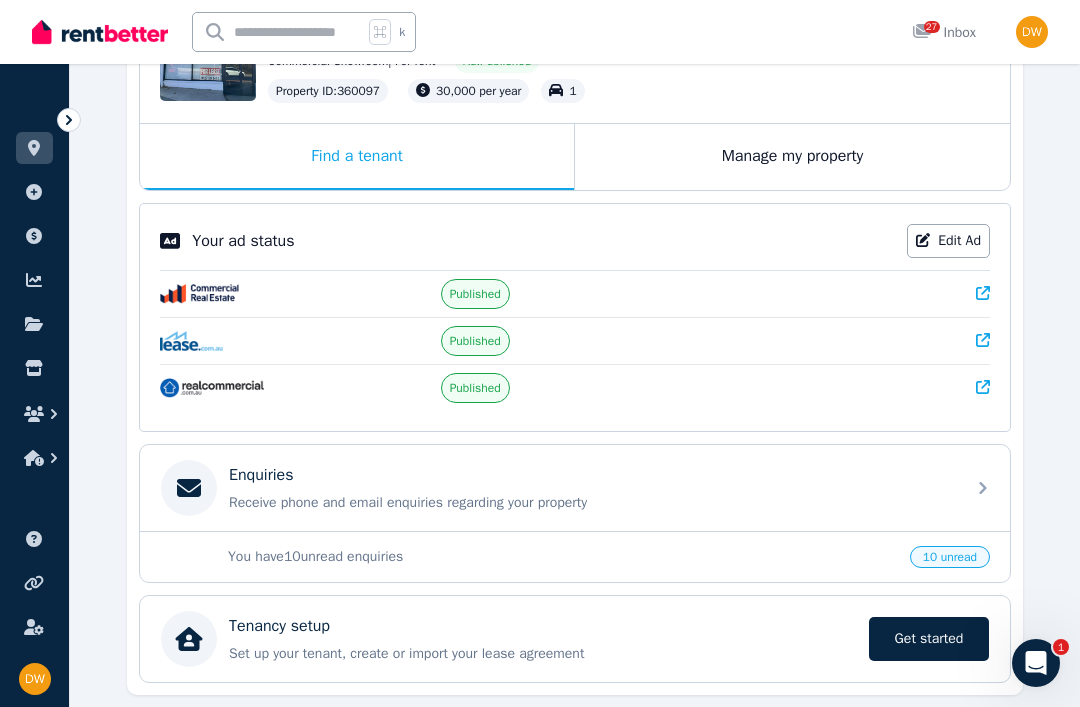click on "[NUMBER] [STREET], [SUBURB] [STATE] [POSTCODE] Commercial   Showroom  | For rent Ad:  Published Property ID :  360097 30,000 per year 1 Find a tenant Manage my property Your ad status Edit Ad Published Published Published Enquiries Receive phone and email enquiries regarding your property You have  10  unread enquiries 10 unread Tenancy setup Set up your tenant, create or import your lease agreement Get started Get started" at bounding box center (575, 340) 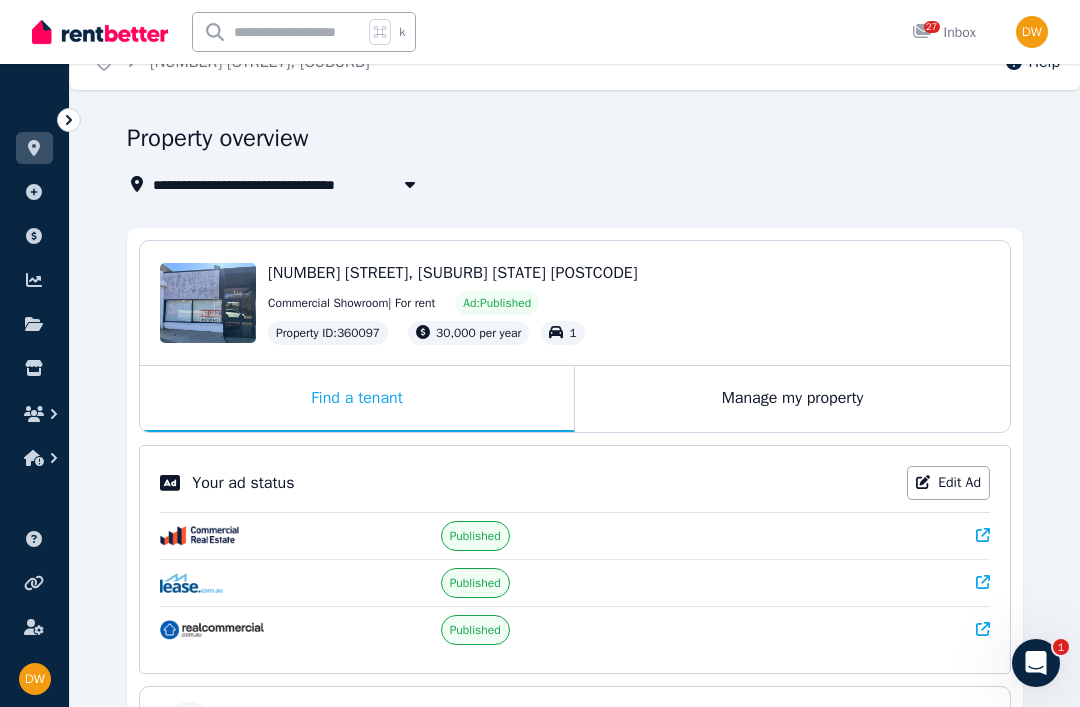 scroll, scrollTop: 0, scrollLeft: 0, axis: both 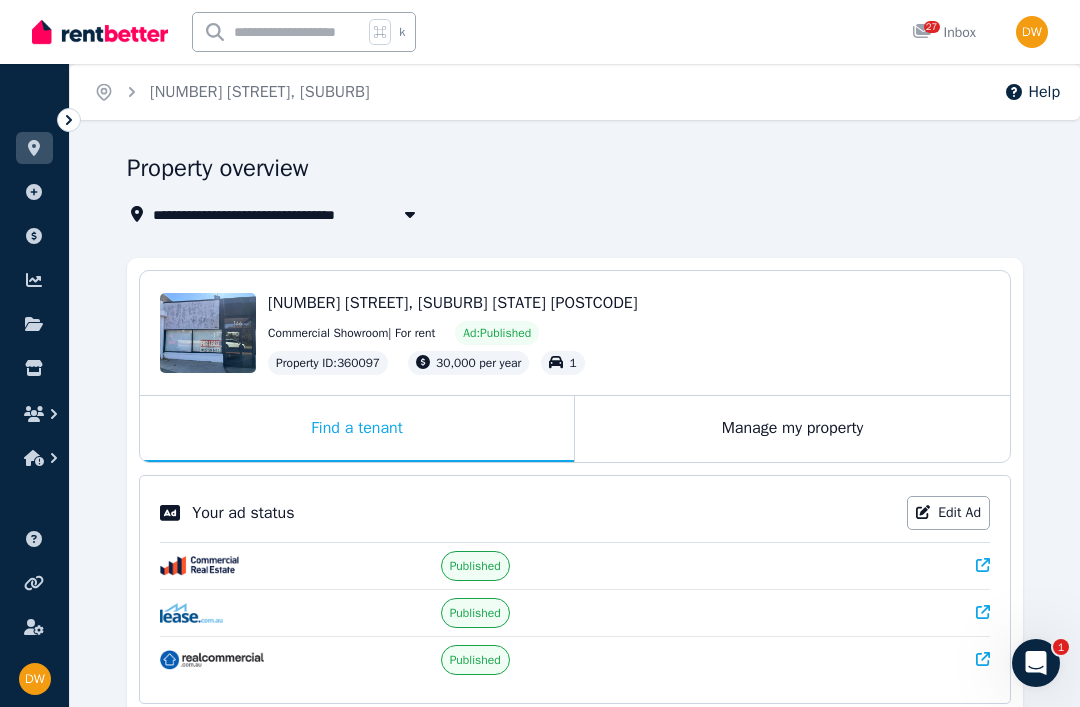 click 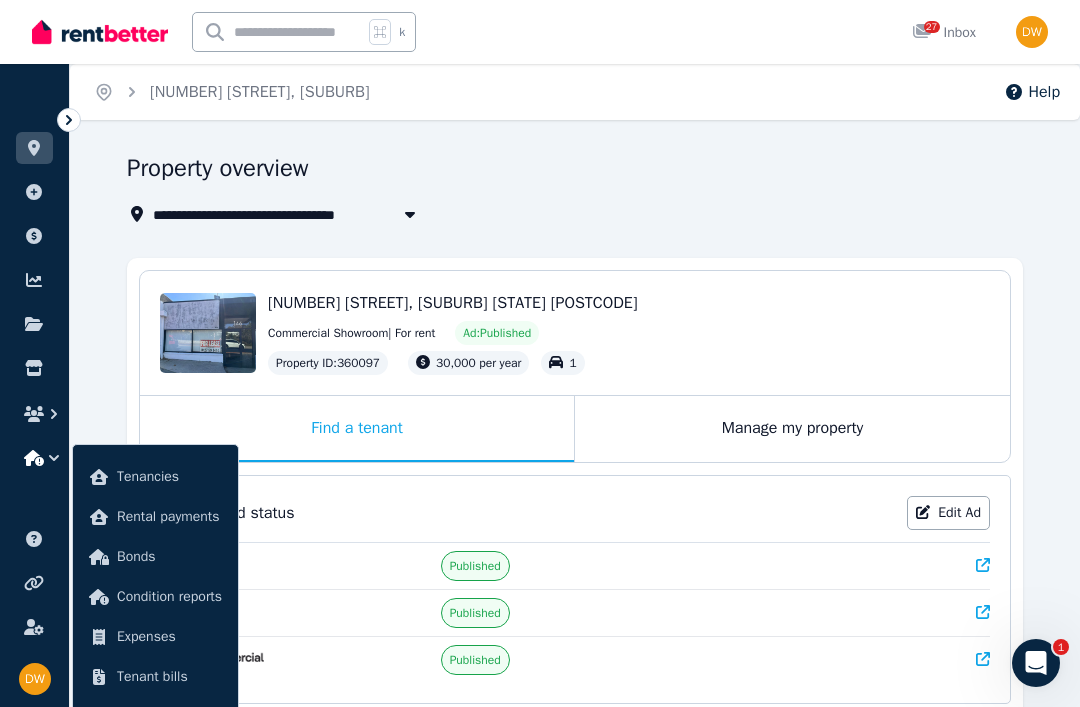 click on "Your ad status Edit Ad" at bounding box center (575, 513) 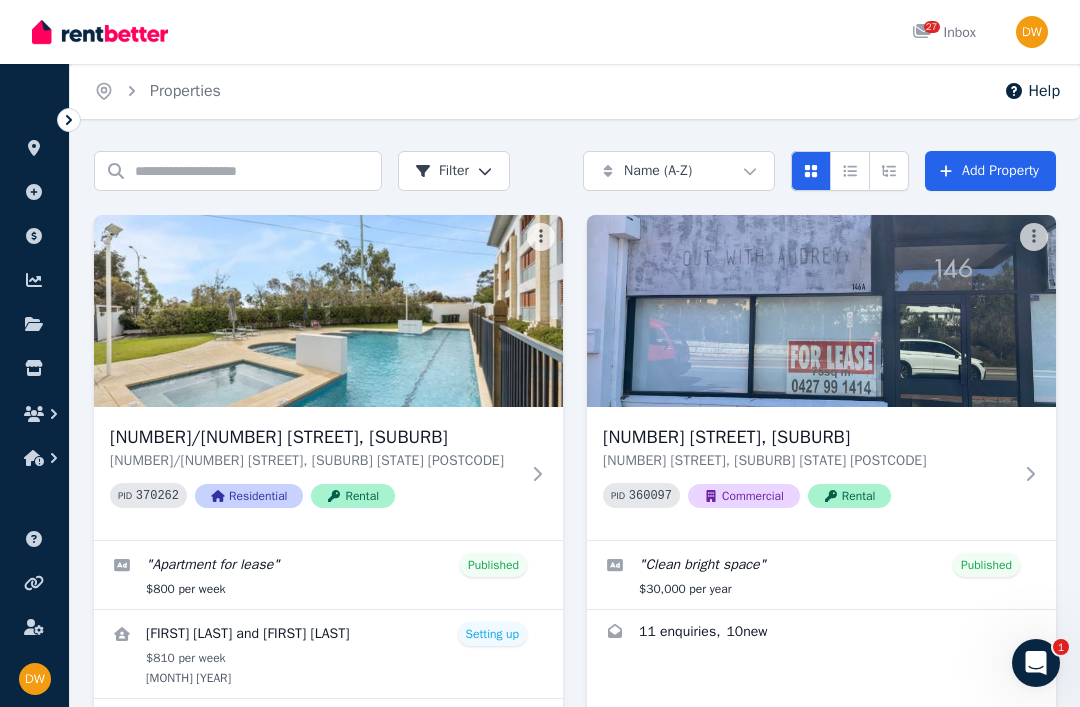scroll, scrollTop: 69, scrollLeft: 0, axis: vertical 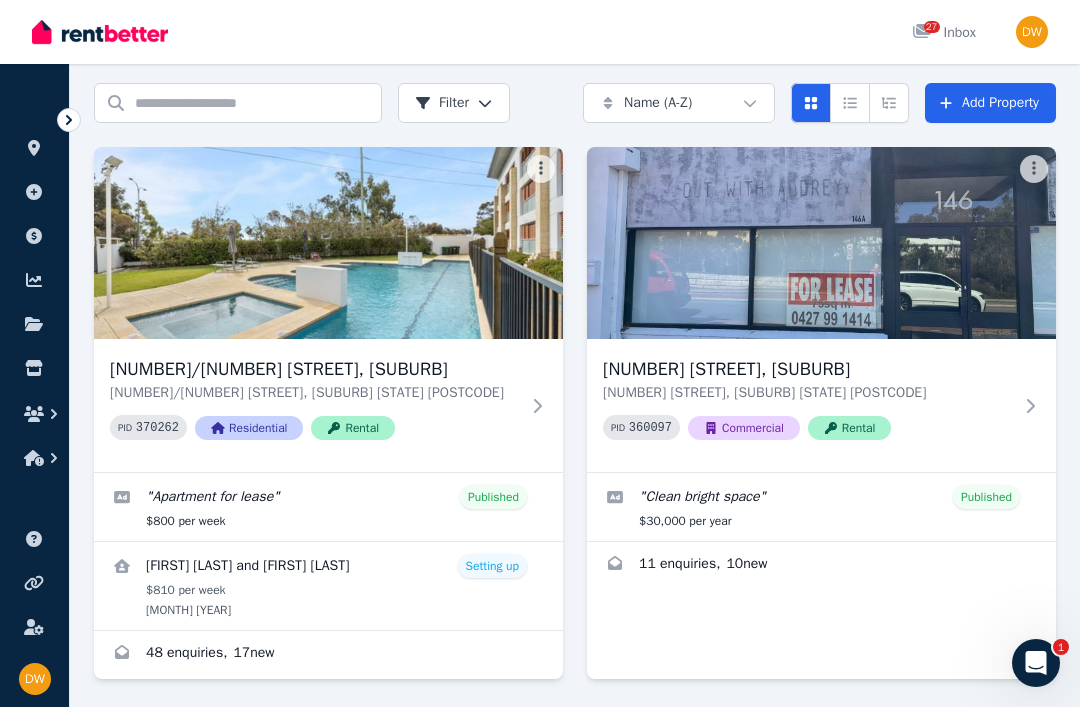 click at bounding box center [821, 566] 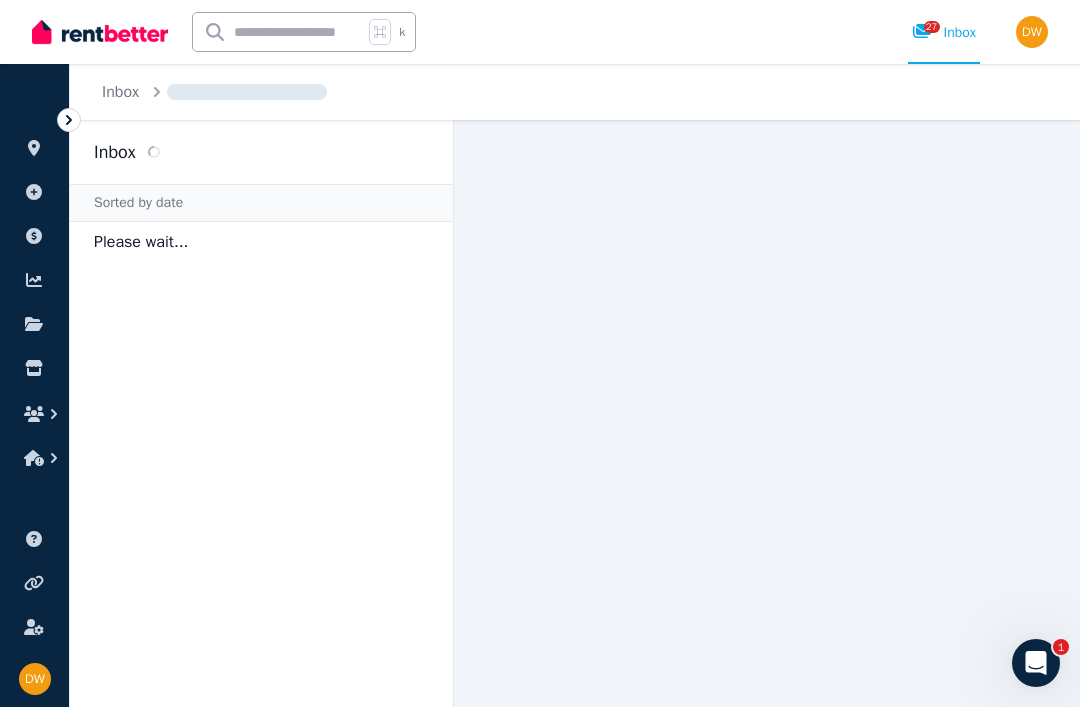 scroll, scrollTop: 0, scrollLeft: 0, axis: both 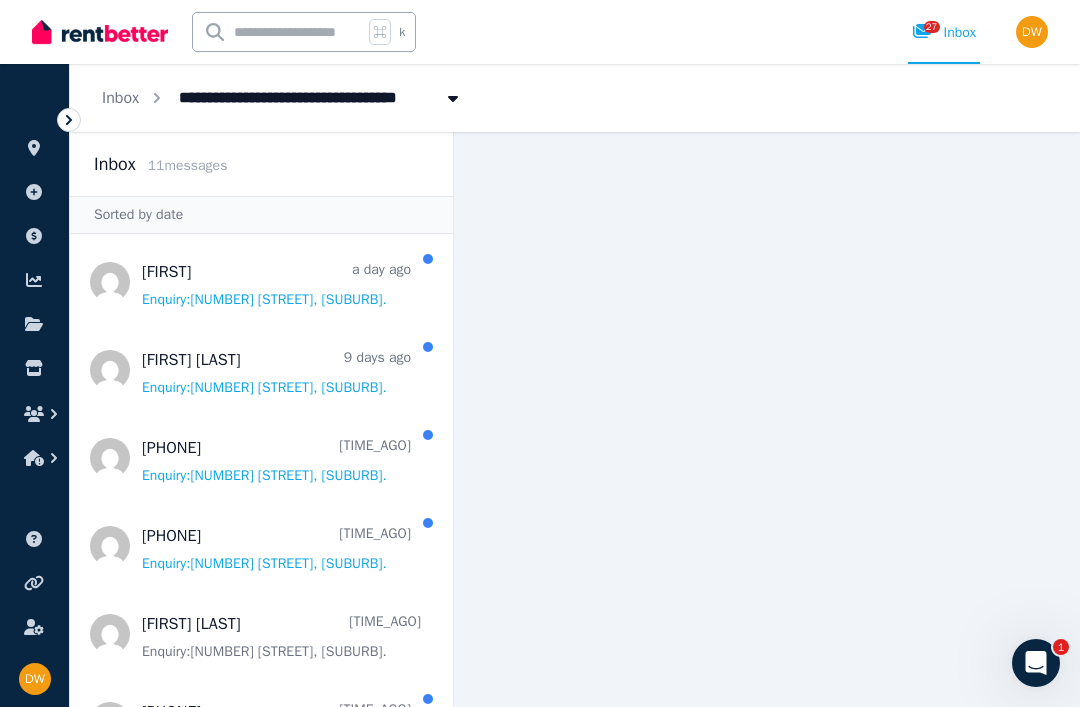 click at bounding box center (261, 282) 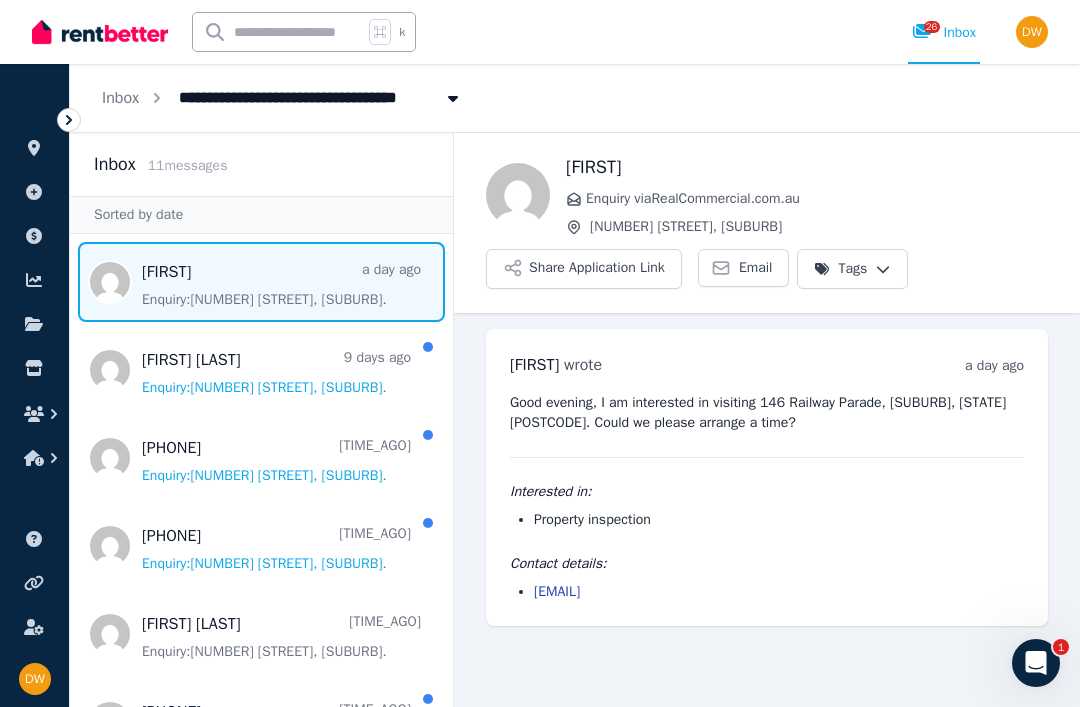 click on "Good evening, I am interested in visiting 146 Railway Parade, [SUBURB], [STATE] [POSTCODE]. Could we please arrange a time?" at bounding box center [767, 413] 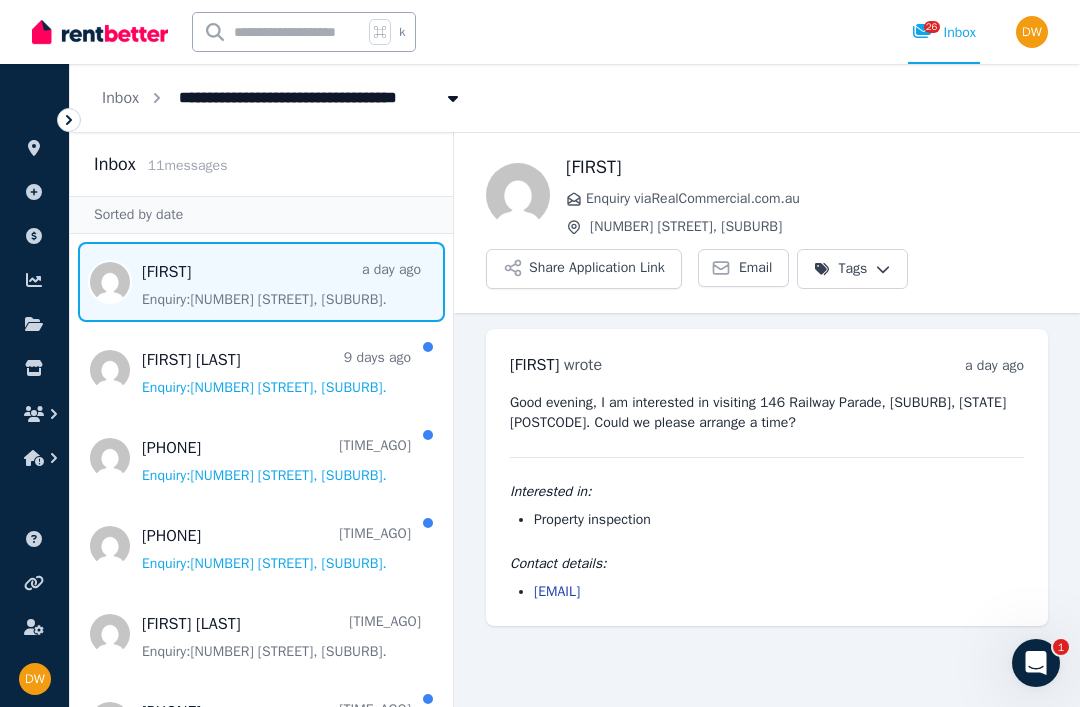click at bounding box center (261, 370) 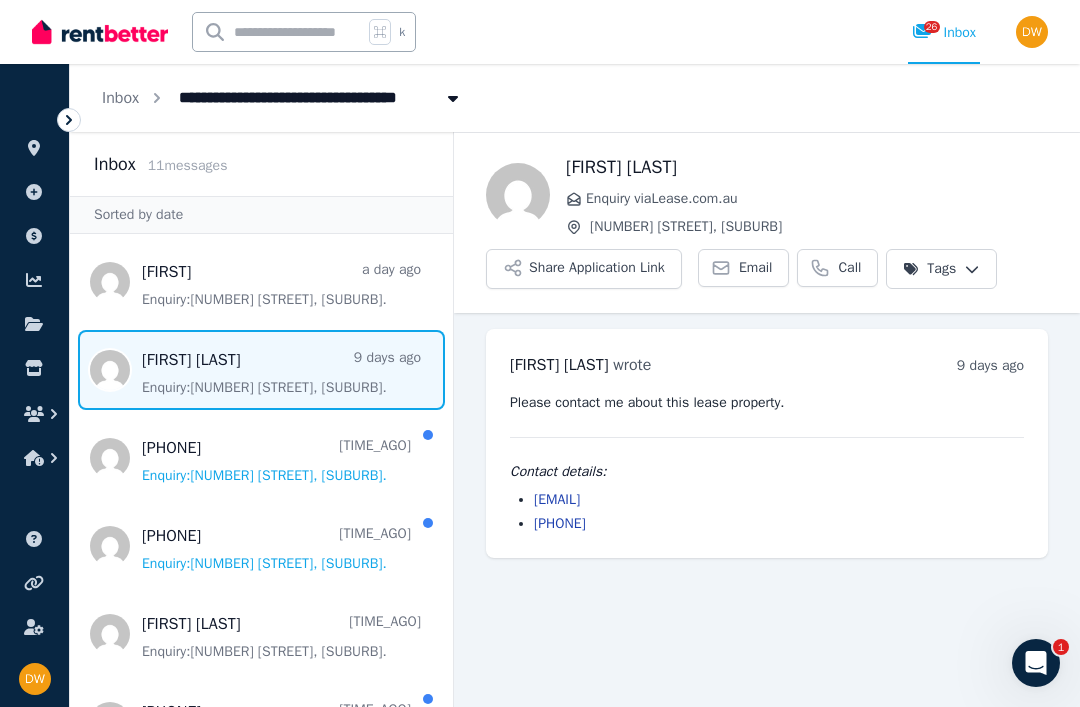 scroll, scrollTop: 64, scrollLeft: 0, axis: vertical 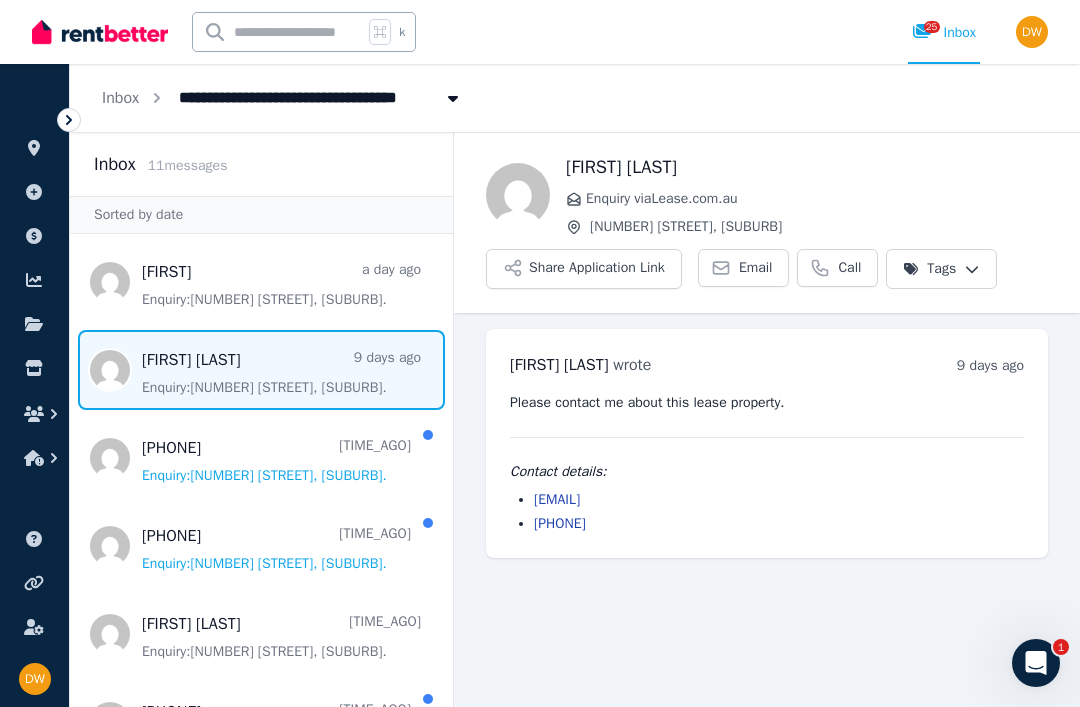 click on "Inbox" at bounding box center (115, 164) 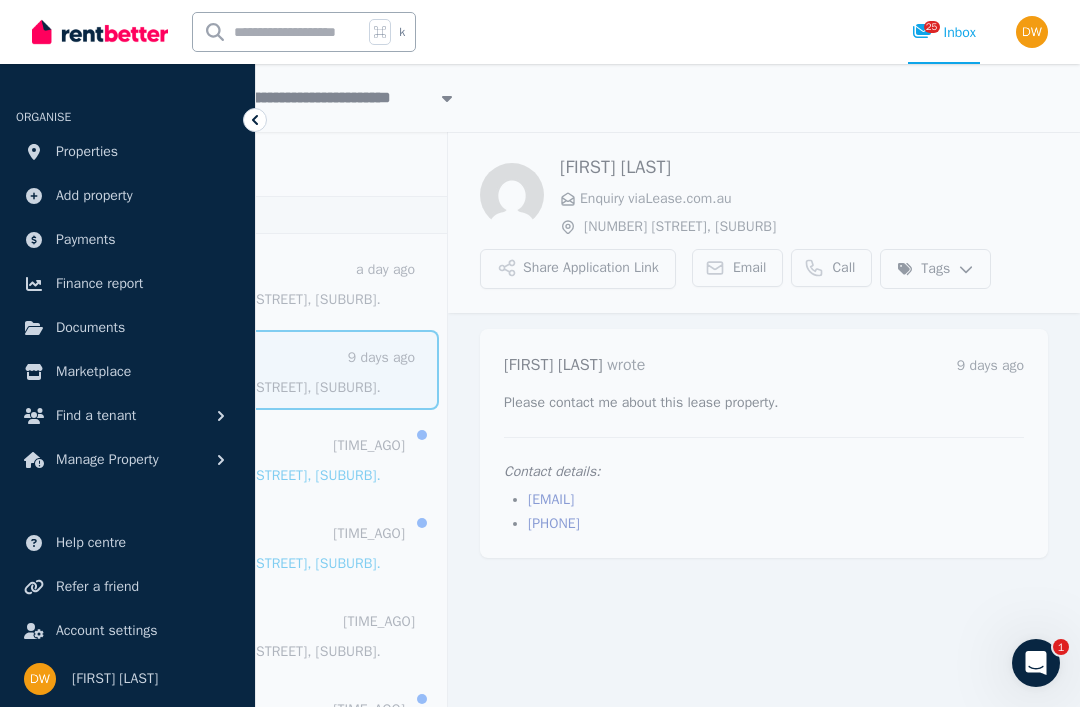 click on "Properties" at bounding box center (87, 152) 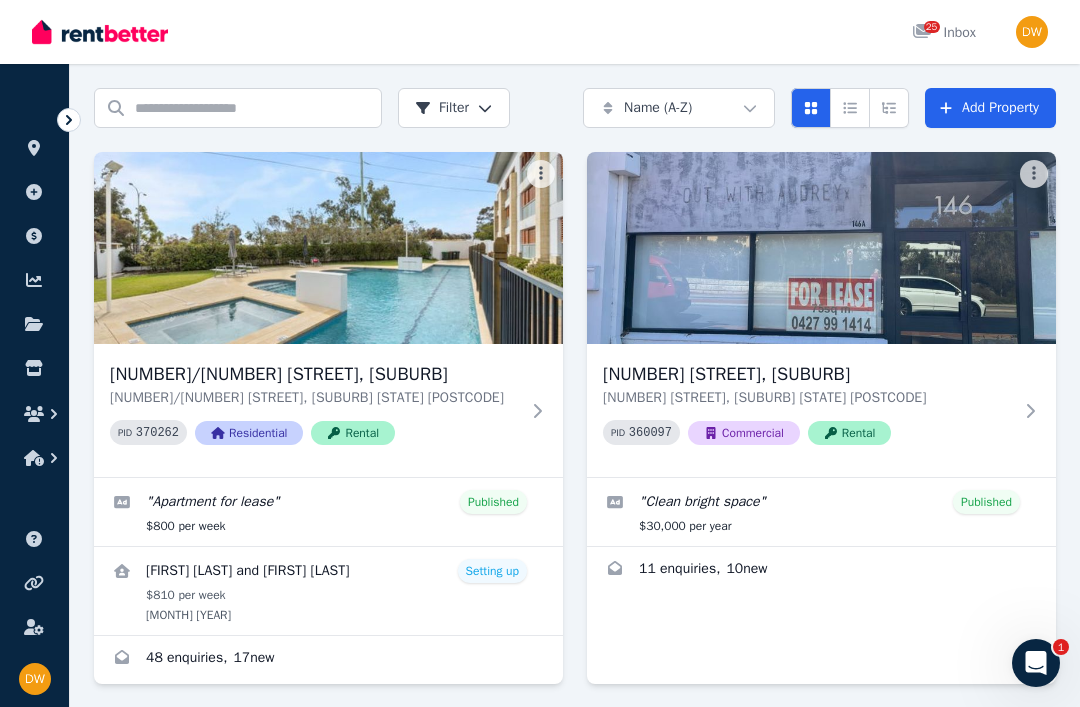 scroll, scrollTop: 0, scrollLeft: 0, axis: both 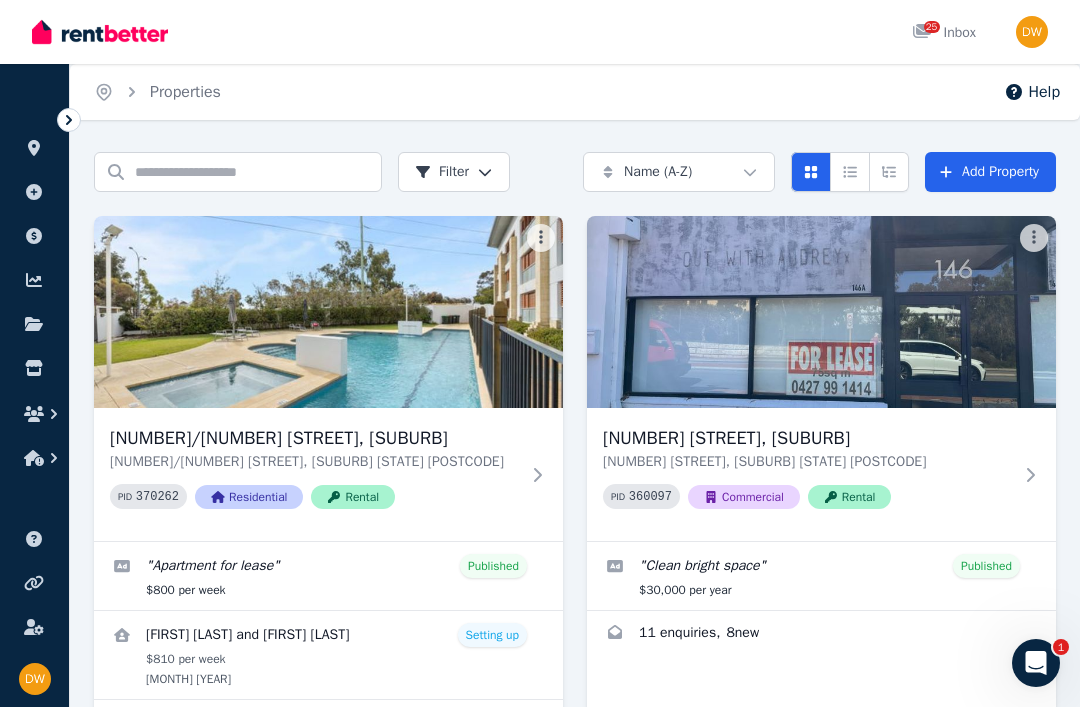 click at bounding box center (328, 312) 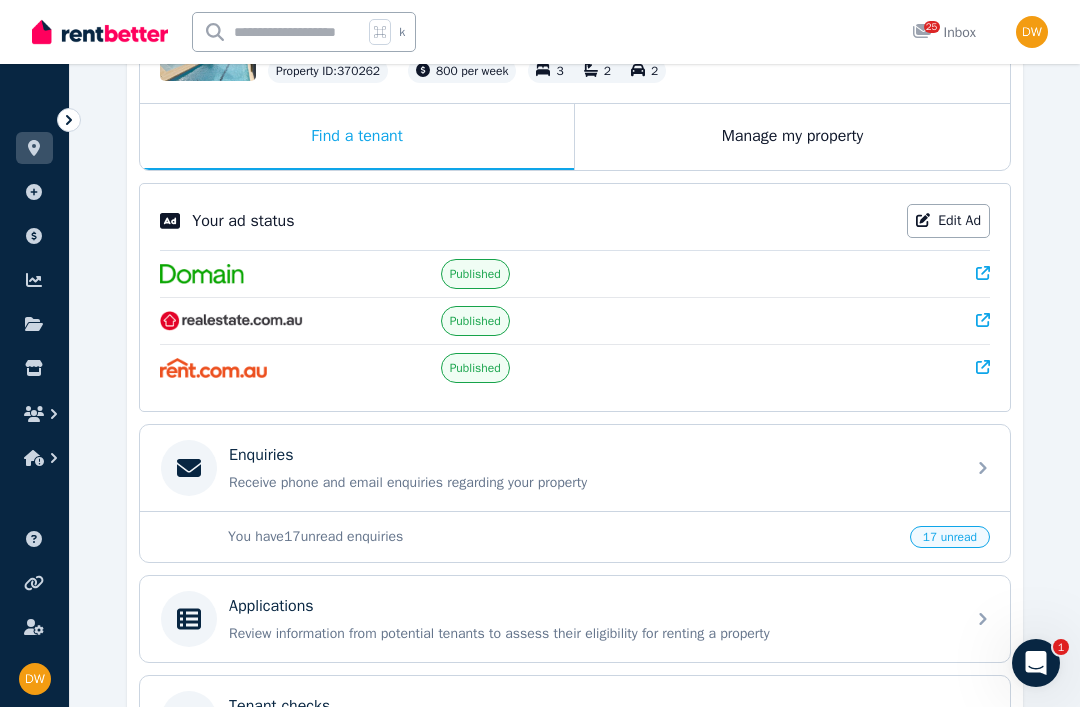 scroll, scrollTop: 289, scrollLeft: 0, axis: vertical 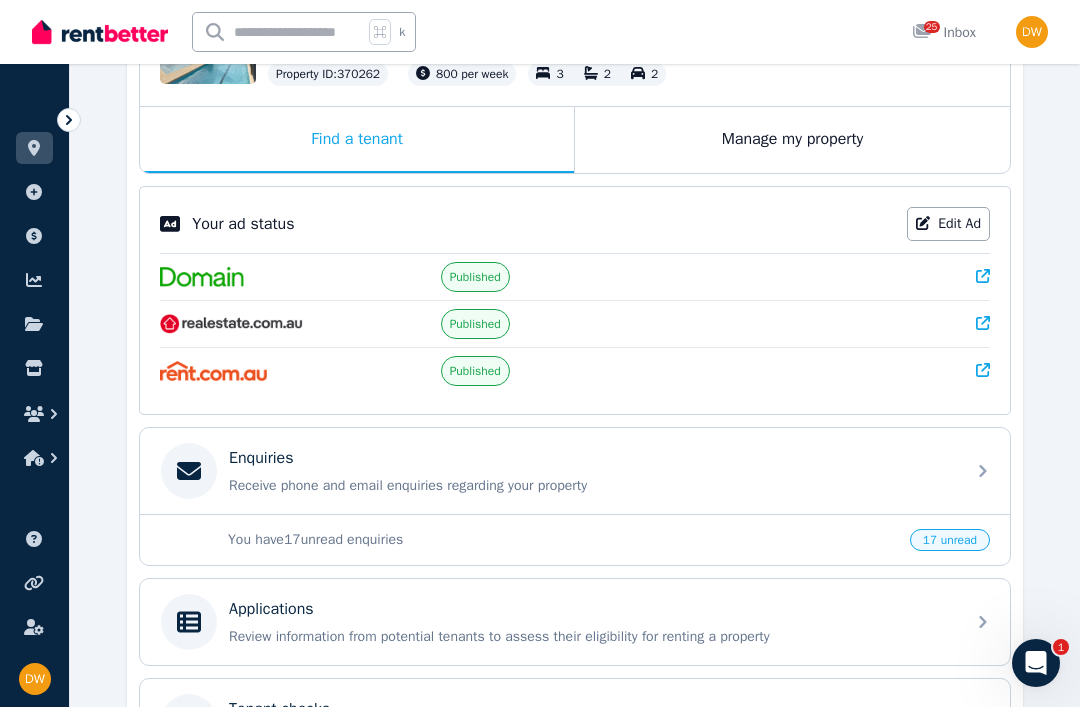 click on "17 unread" at bounding box center [950, 540] 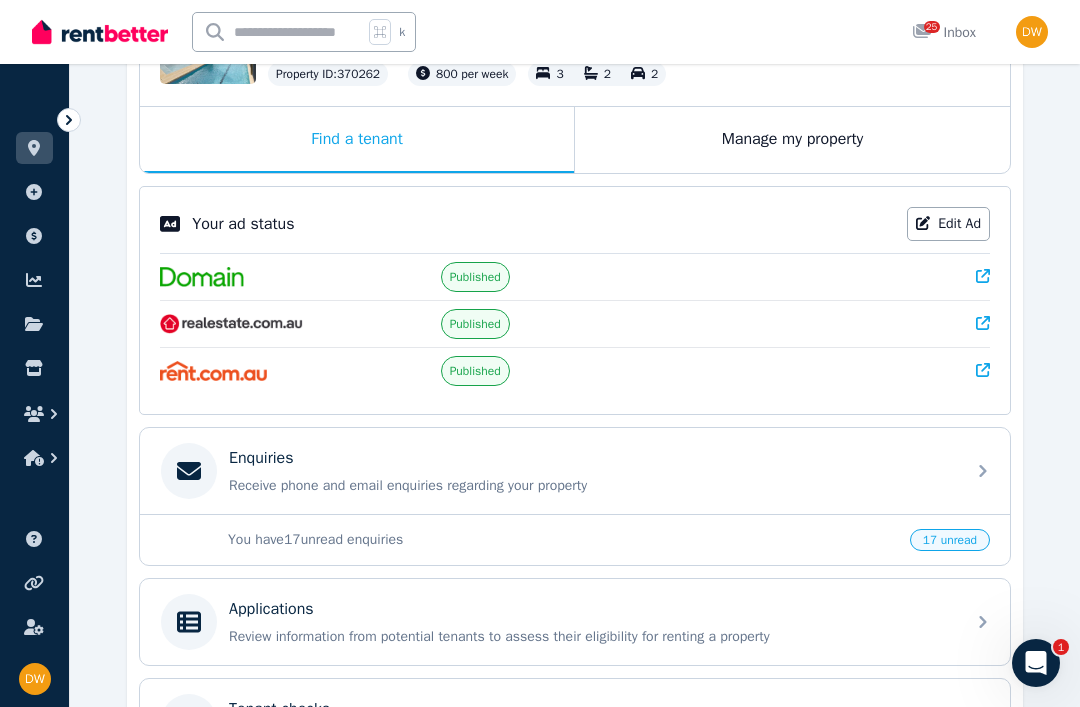 click on "17 unread" at bounding box center [950, 540] 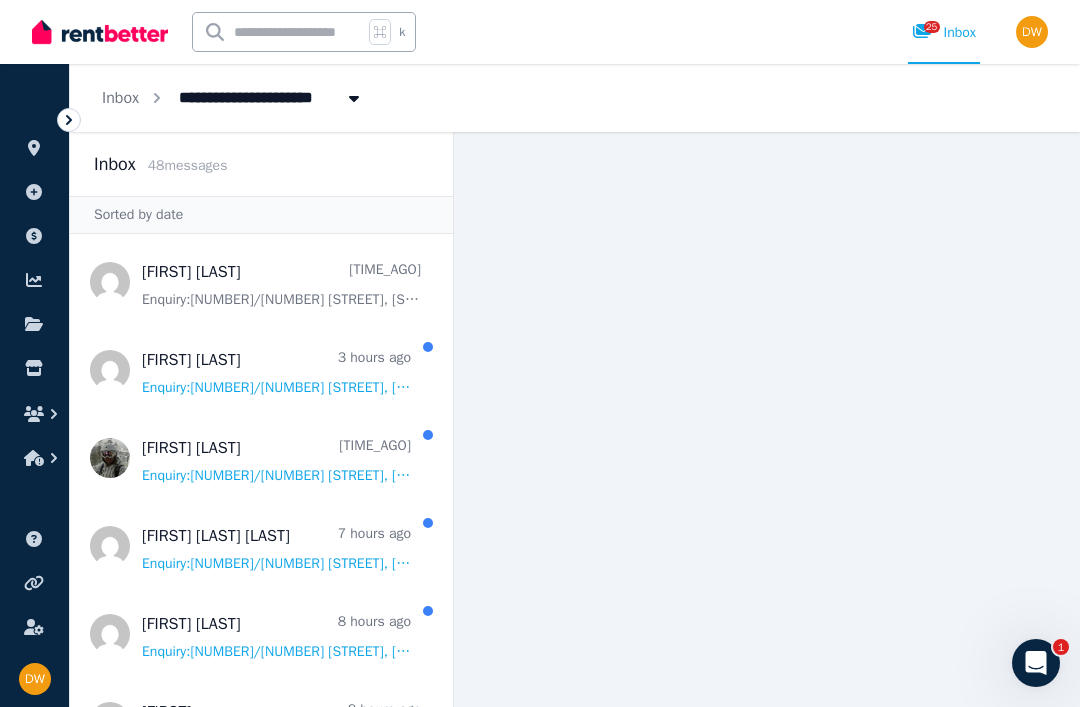 scroll, scrollTop: 0, scrollLeft: 0, axis: both 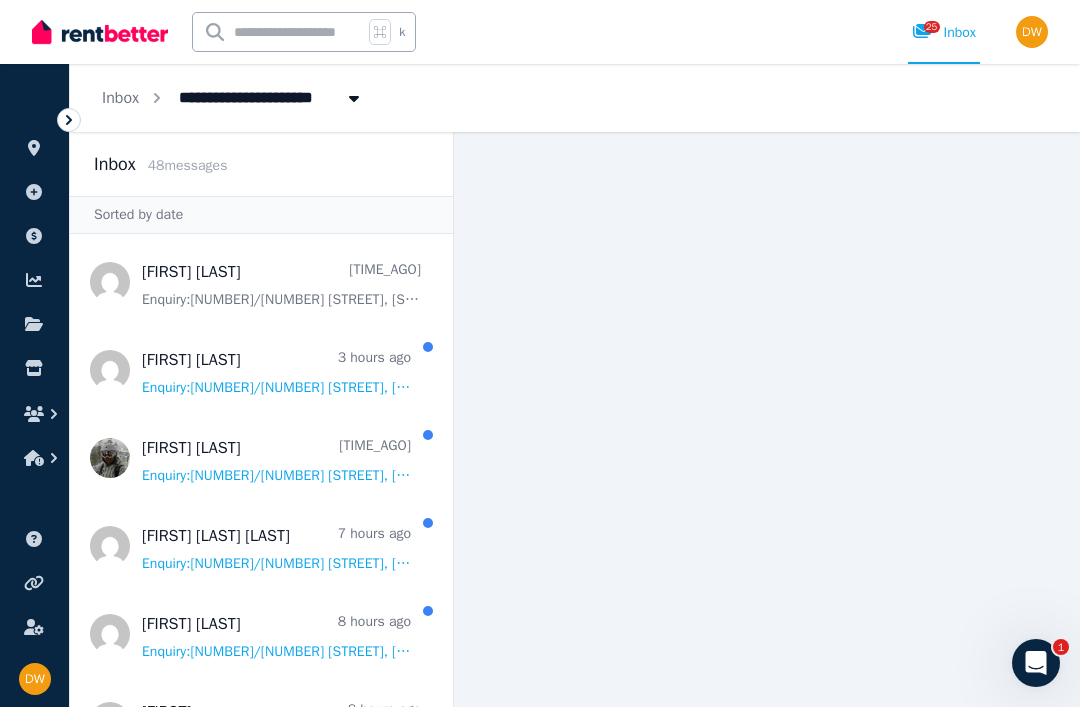click at bounding box center (354, 98) 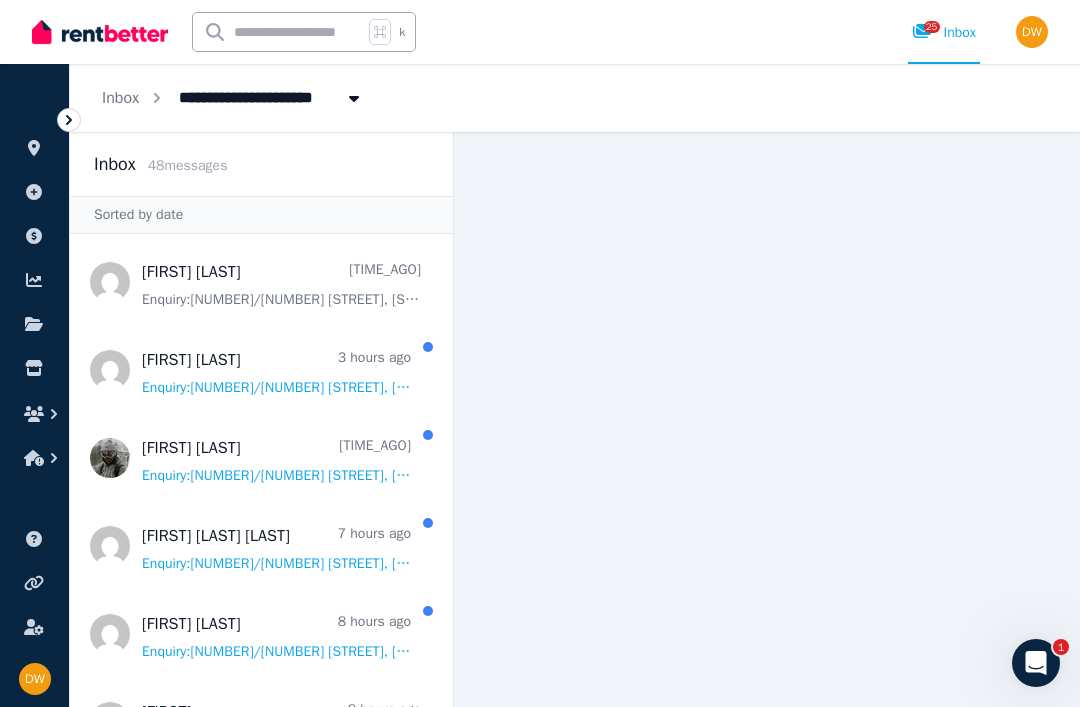 click at bounding box center [767, 419] 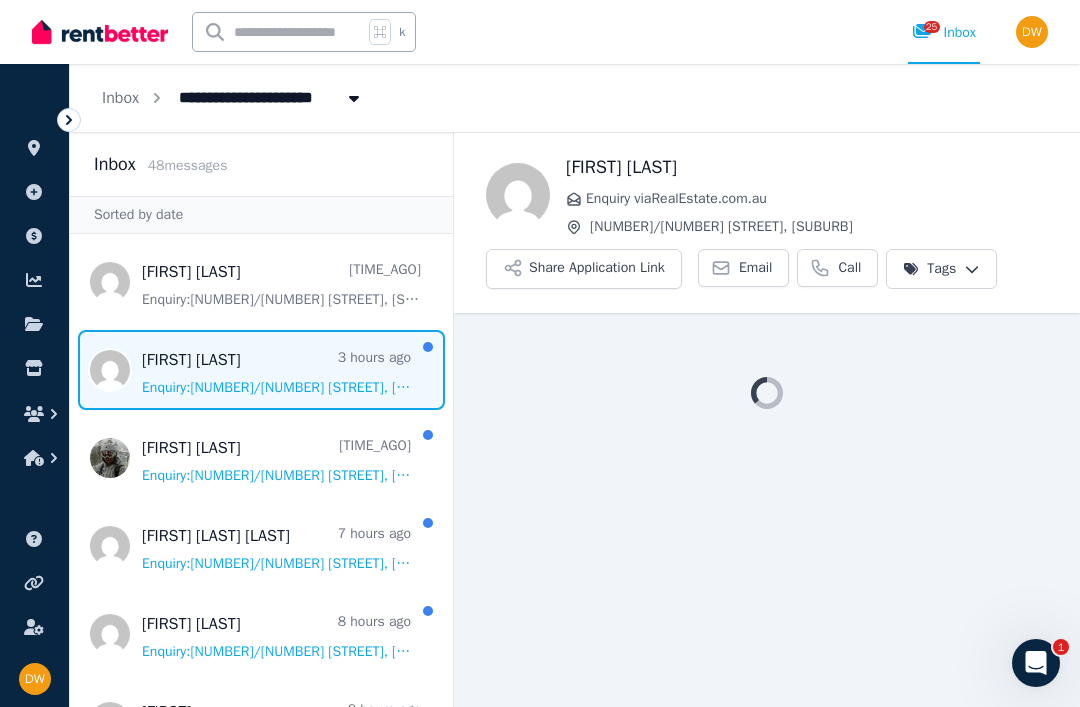 scroll, scrollTop: 64, scrollLeft: 0, axis: vertical 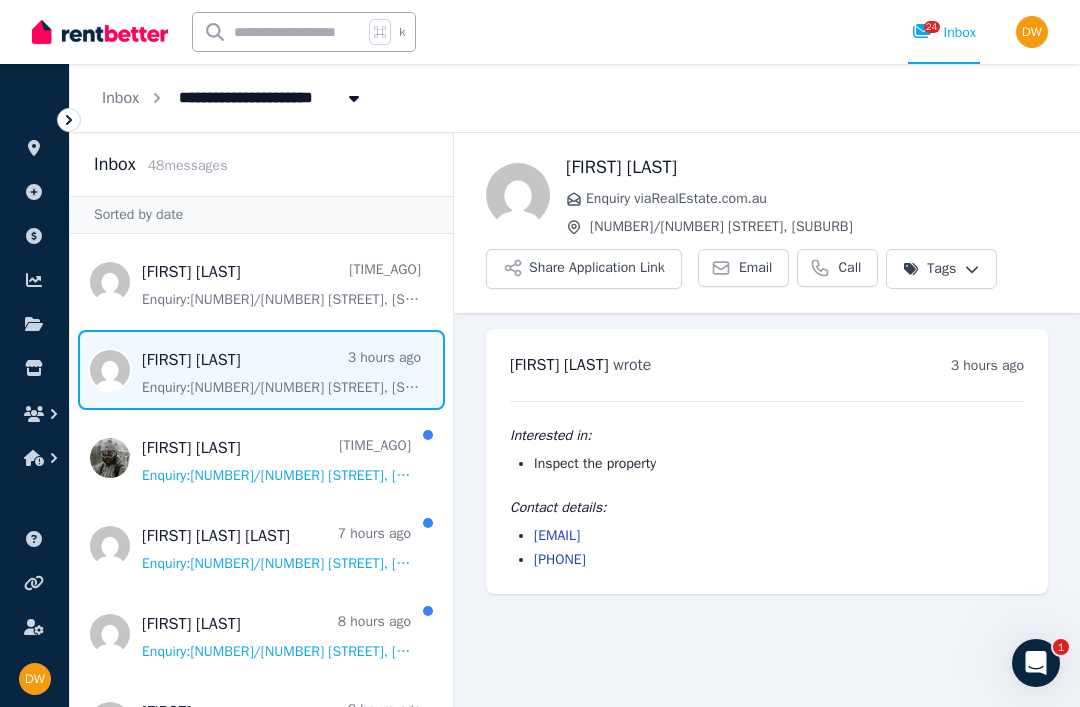 click on "[EMAIL]" at bounding box center [557, 535] 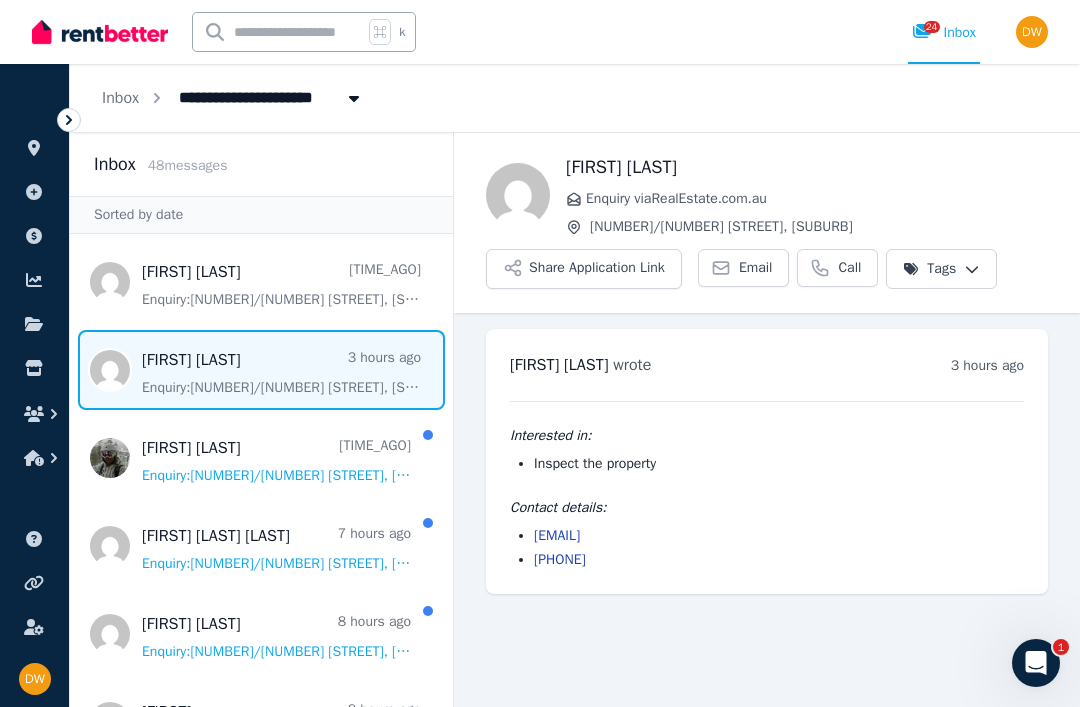 click at bounding box center (261, 458) 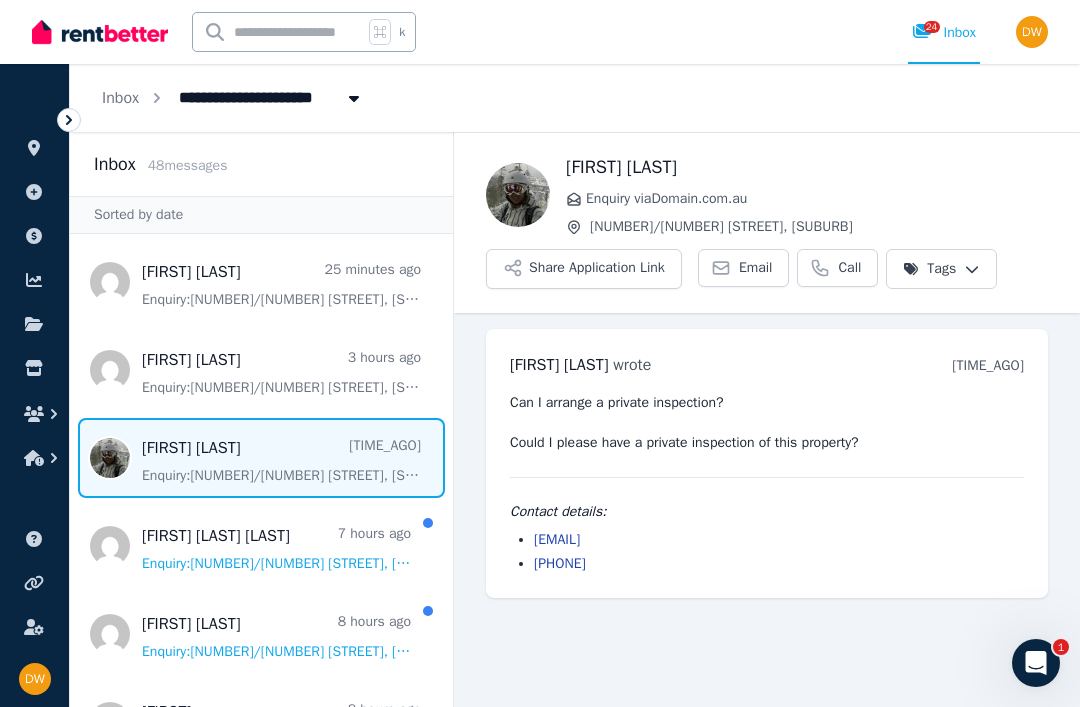 scroll, scrollTop: 64, scrollLeft: 0, axis: vertical 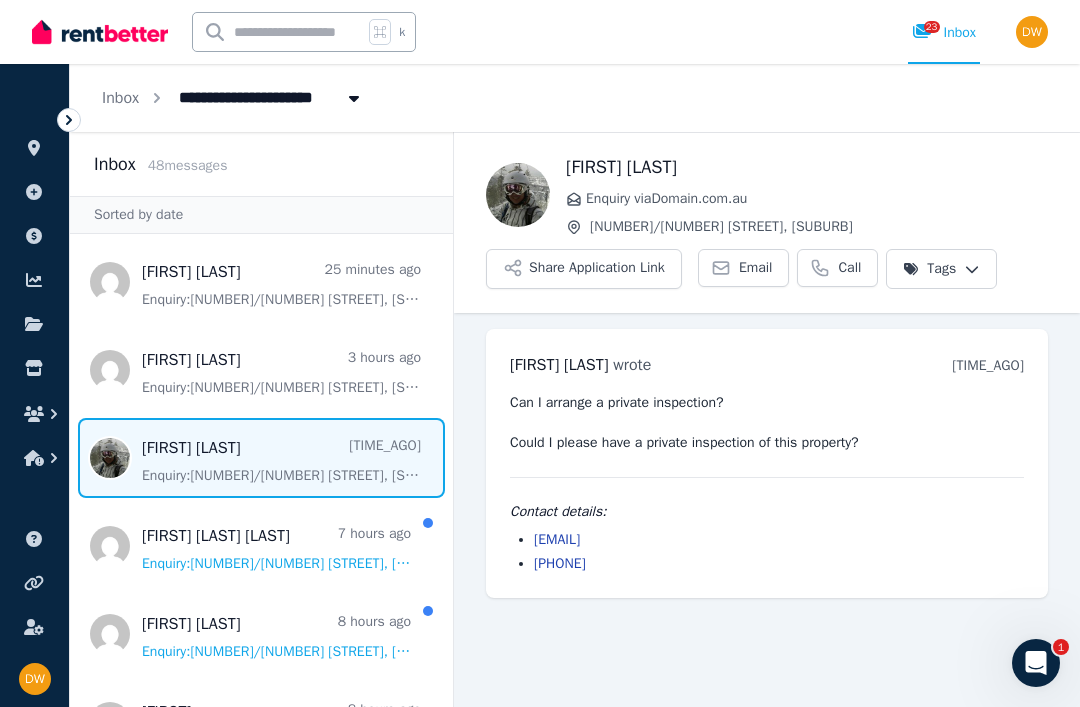 click on "[EMAIL]" at bounding box center [557, 539] 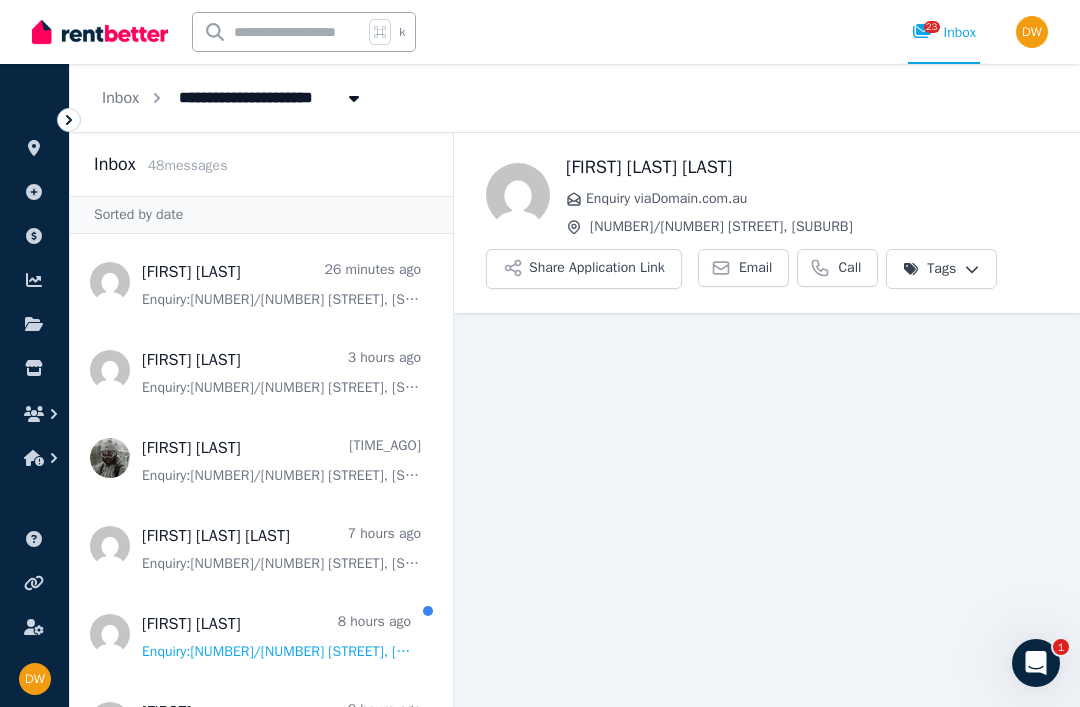 scroll, scrollTop: 64, scrollLeft: 0, axis: vertical 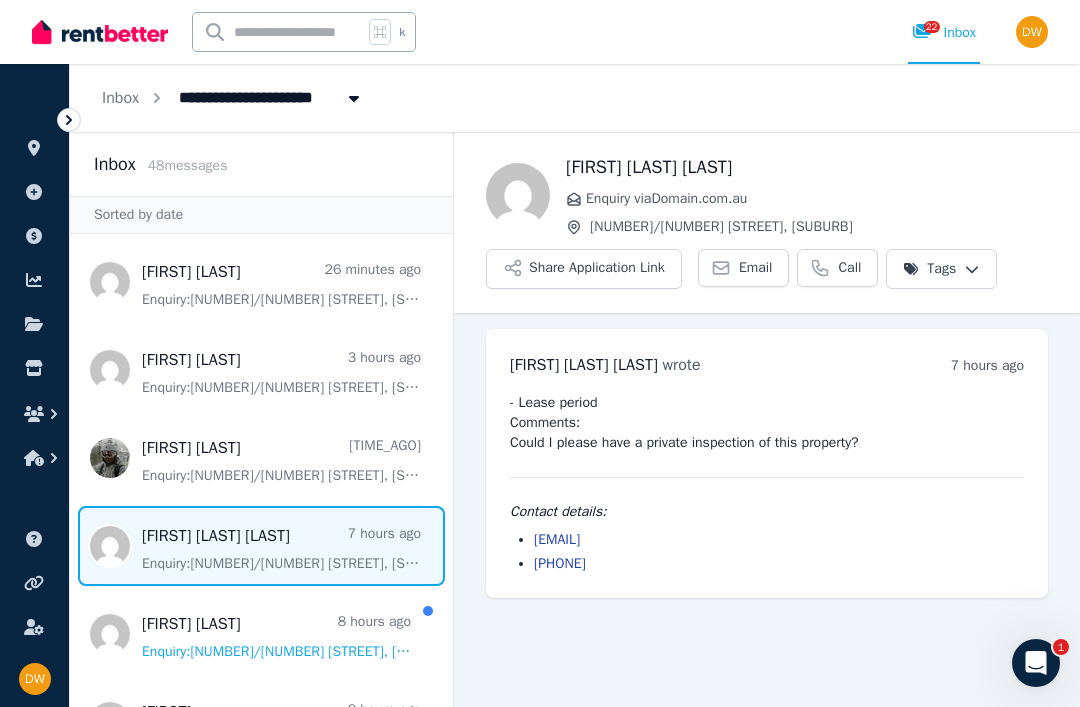 click on "[EMAIL]" at bounding box center (557, 539) 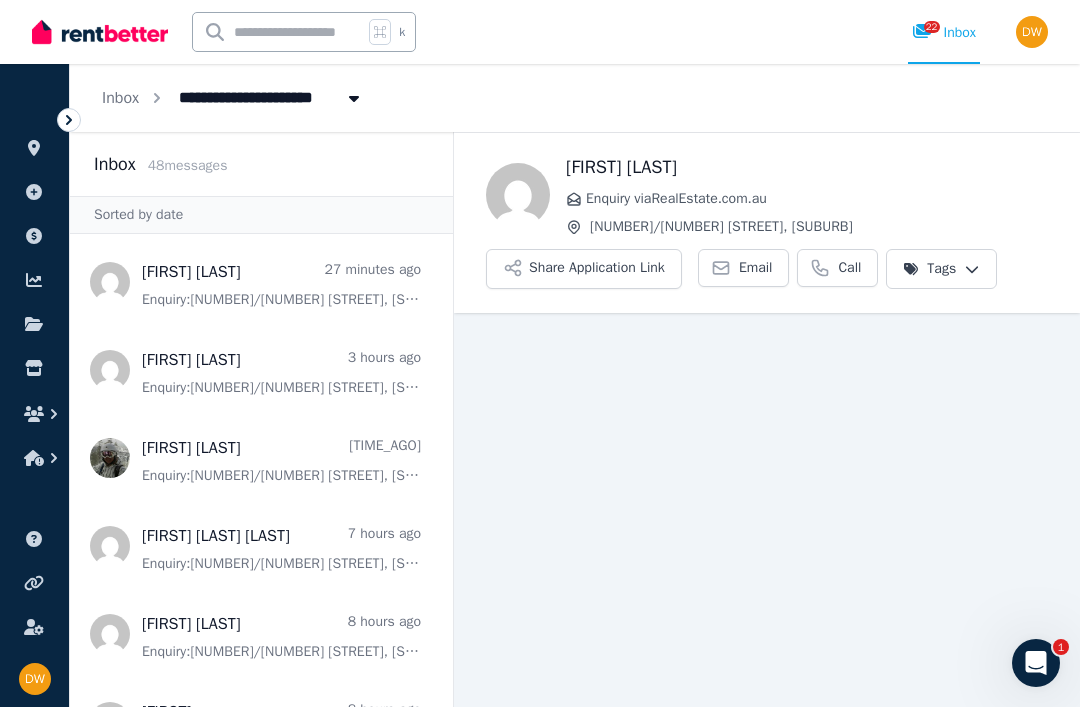 scroll, scrollTop: 64, scrollLeft: 0, axis: vertical 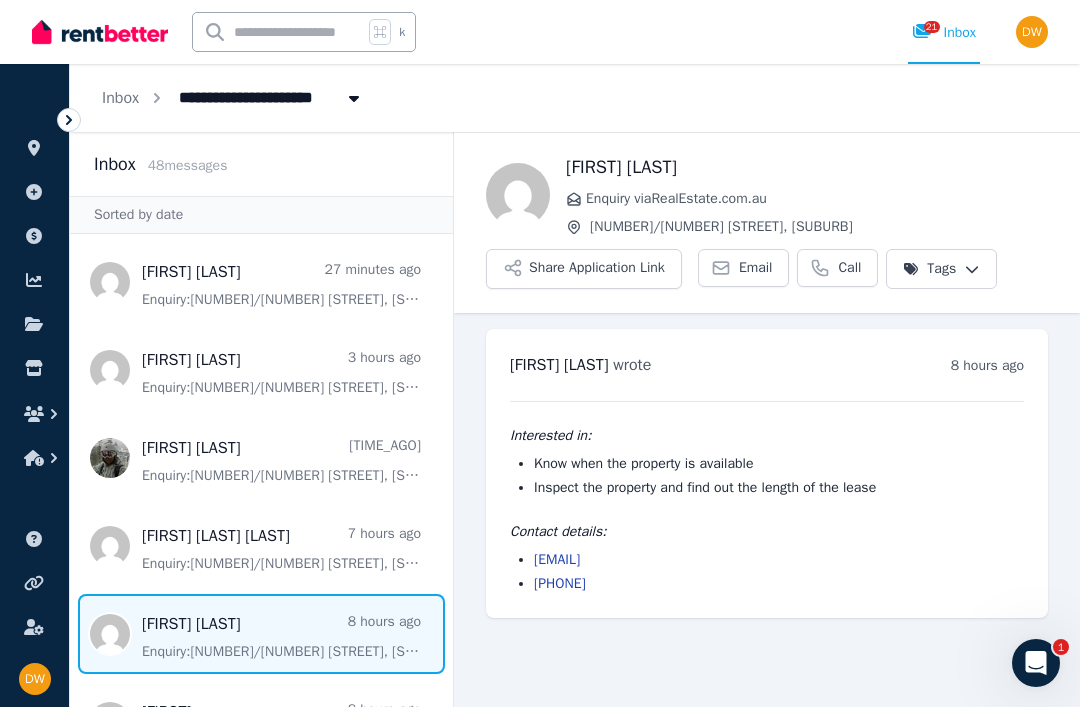 click on "[EMAIL]" at bounding box center [557, 559] 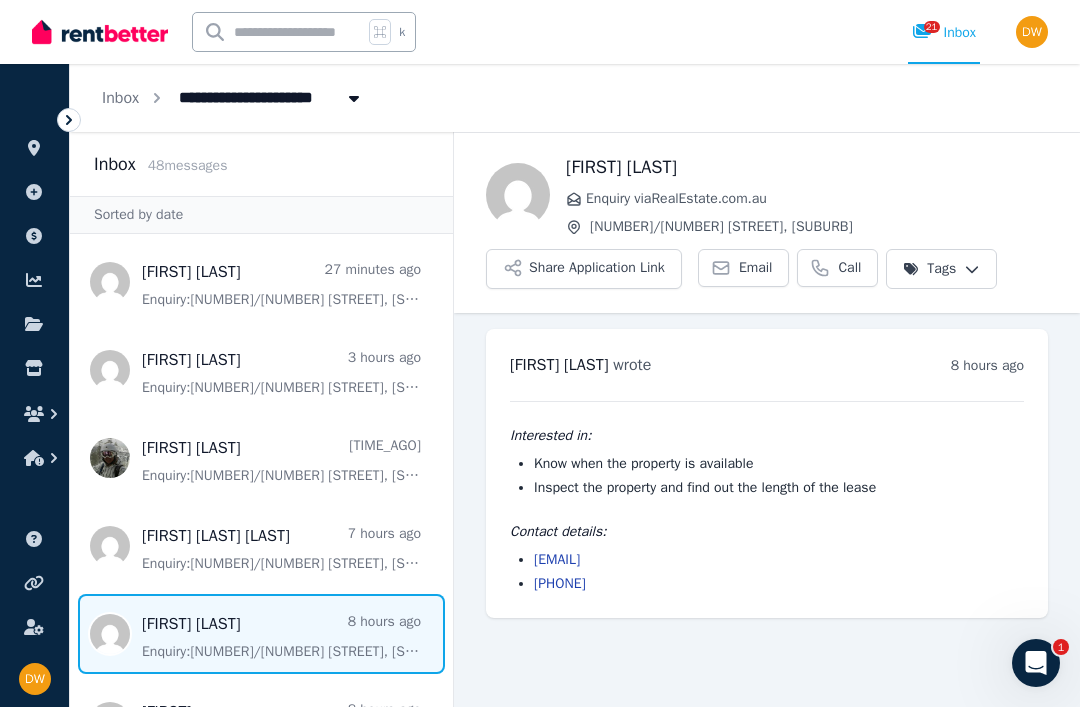 scroll, scrollTop: 299, scrollLeft: 0, axis: vertical 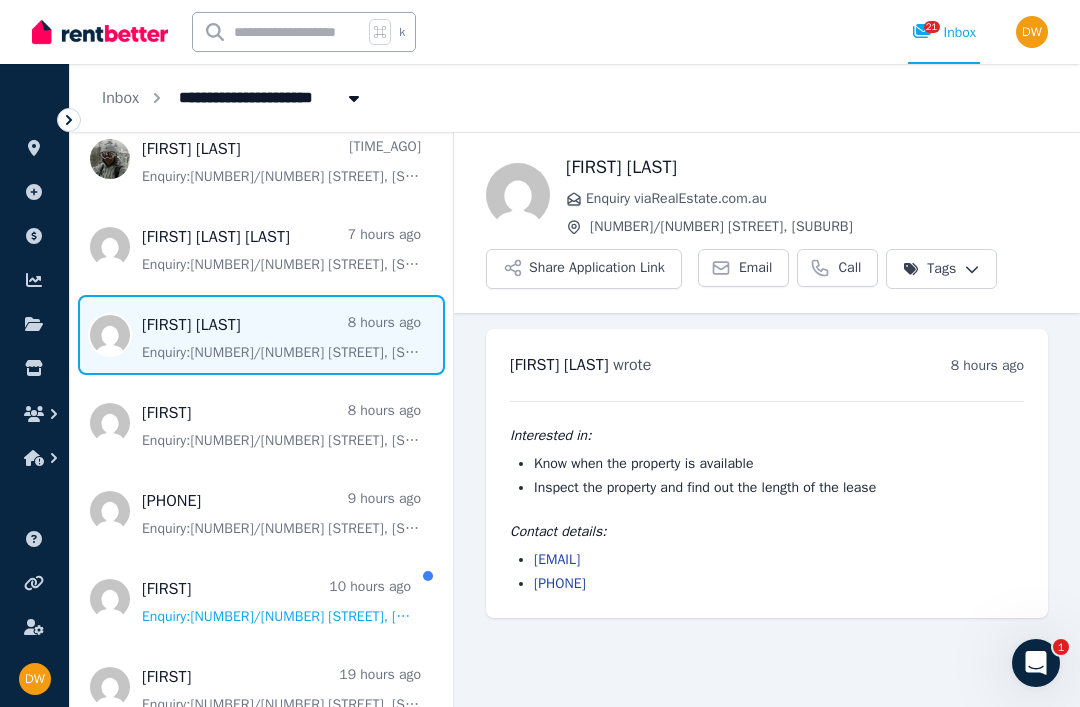 click at bounding box center [261, 599] 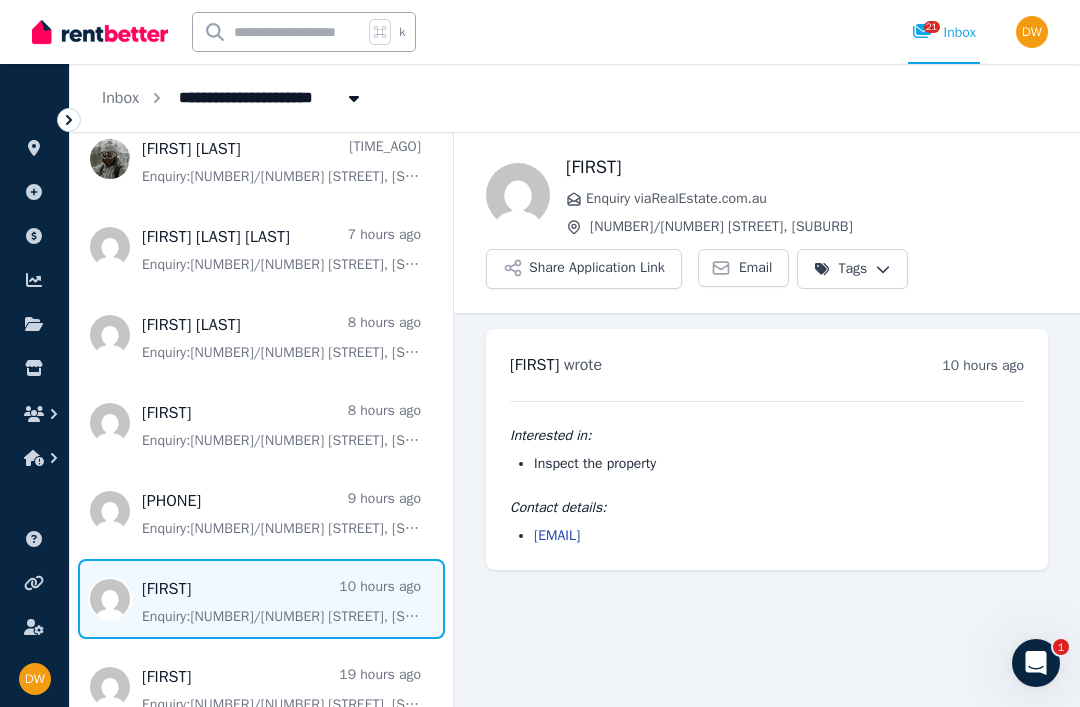 scroll, scrollTop: 64, scrollLeft: 0, axis: vertical 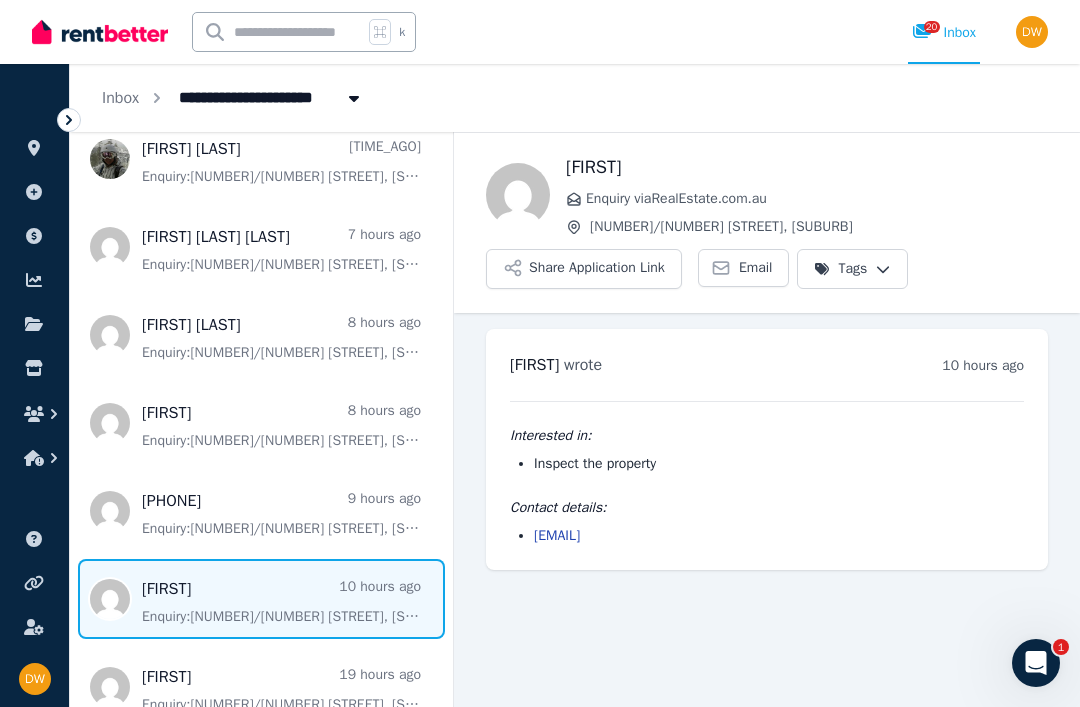 click on "[EMAIL]" at bounding box center (557, 535) 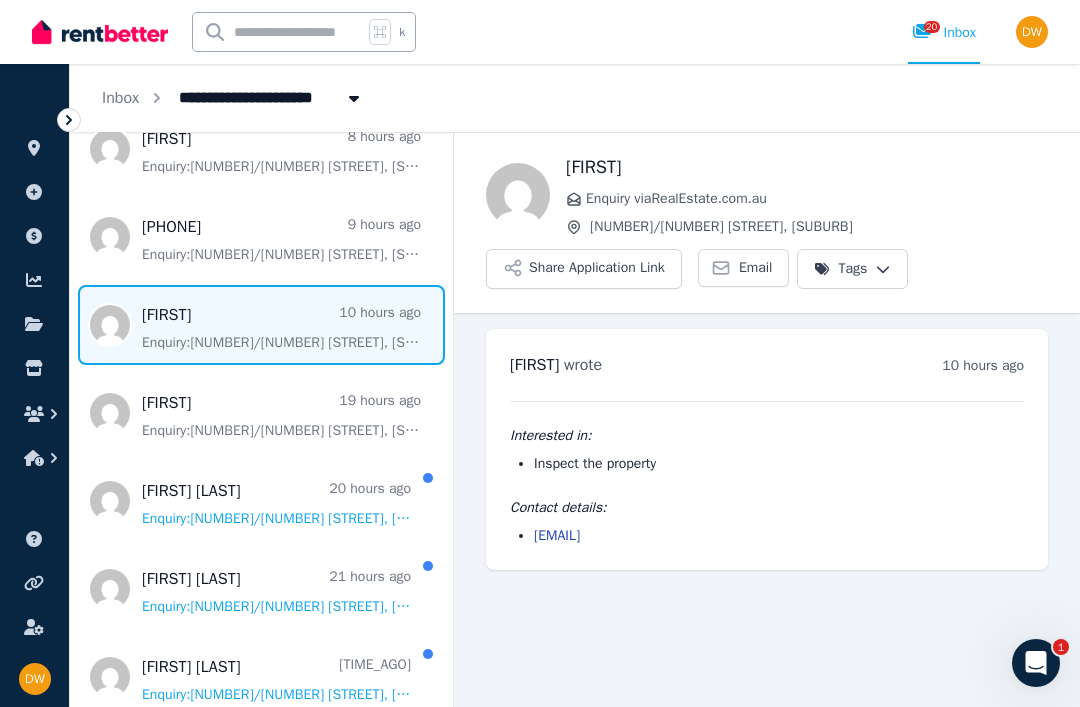scroll, scrollTop: 580, scrollLeft: 0, axis: vertical 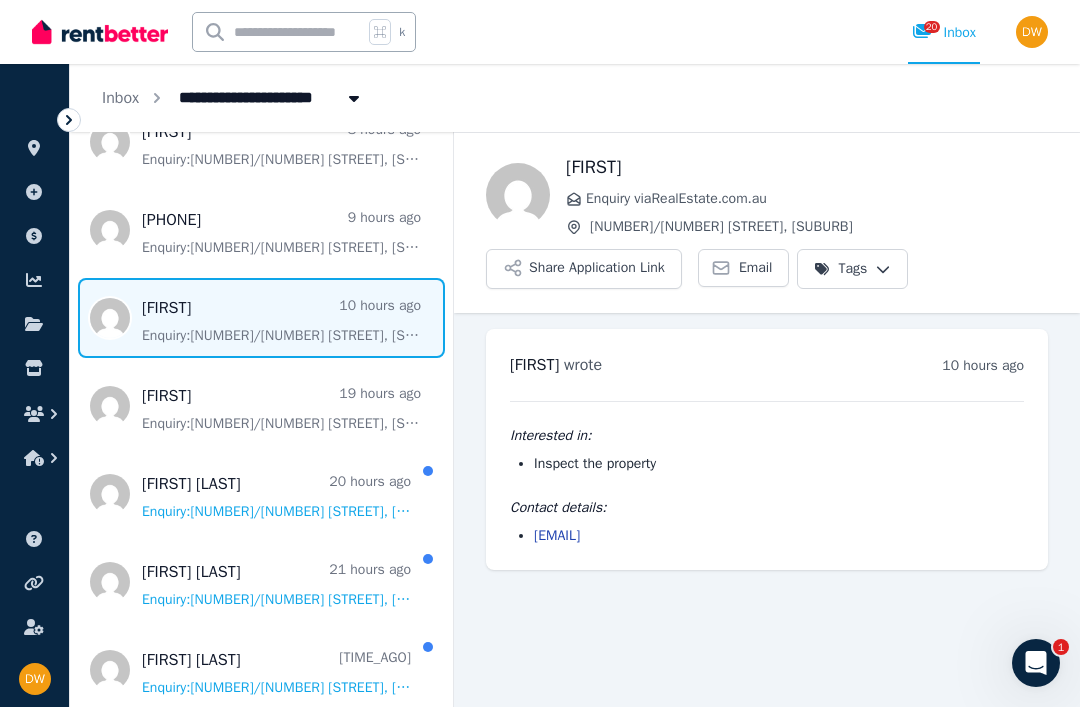 click at bounding box center [261, 494] 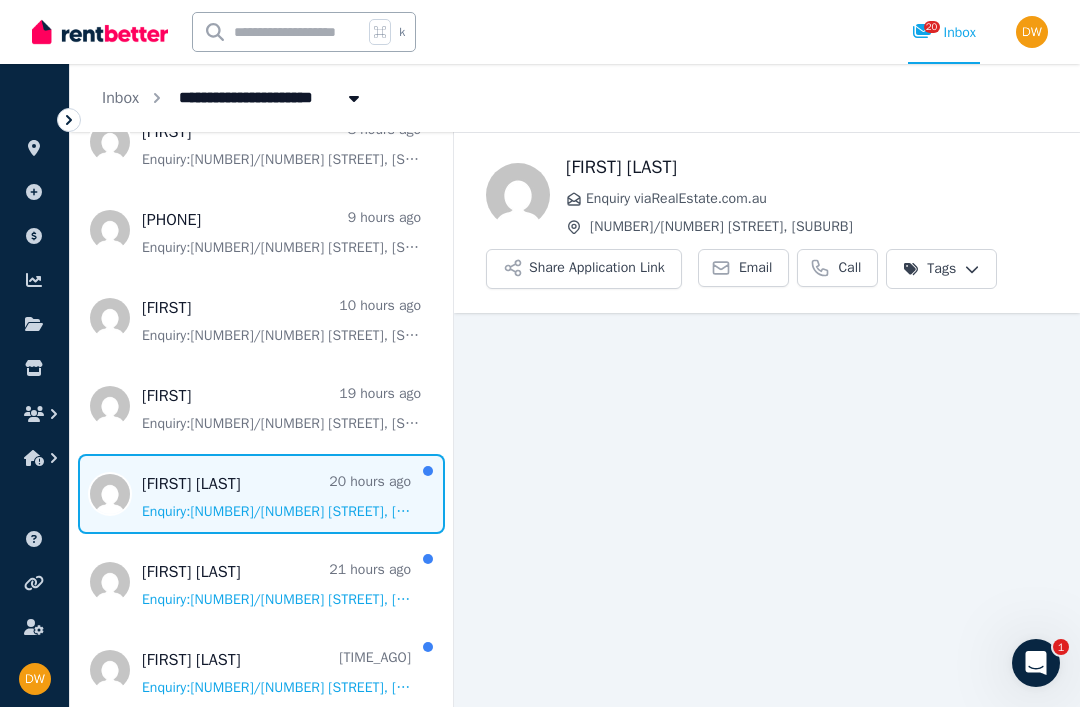 scroll, scrollTop: 64, scrollLeft: 0, axis: vertical 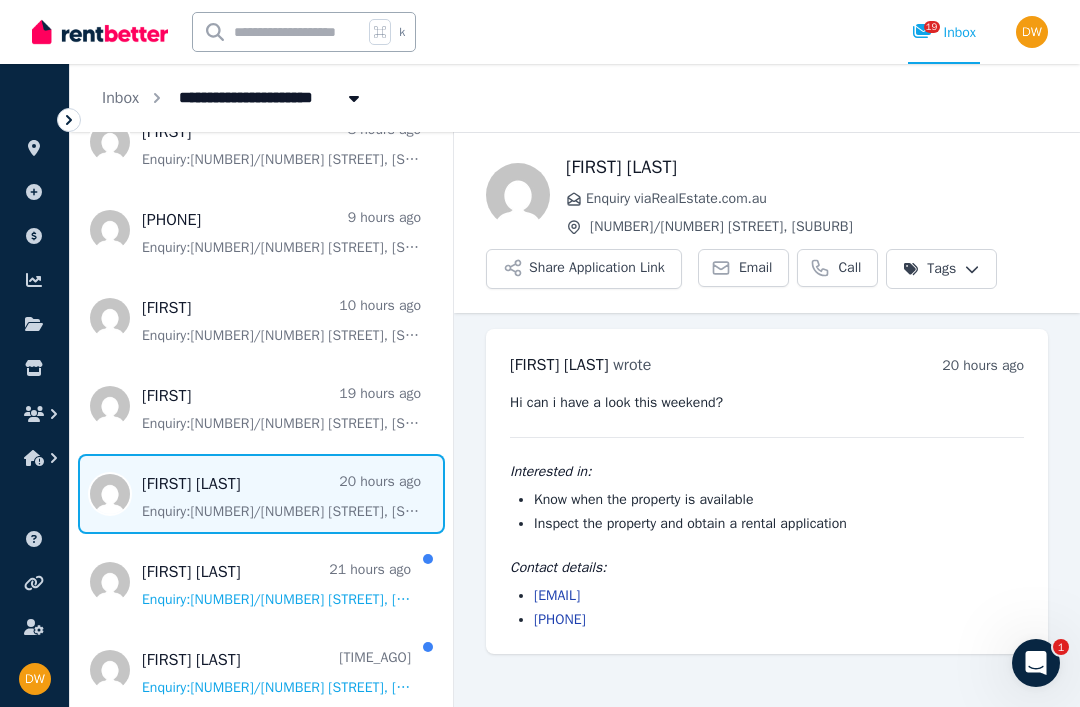click on "[EMAIL]" at bounding box center [557, 595] 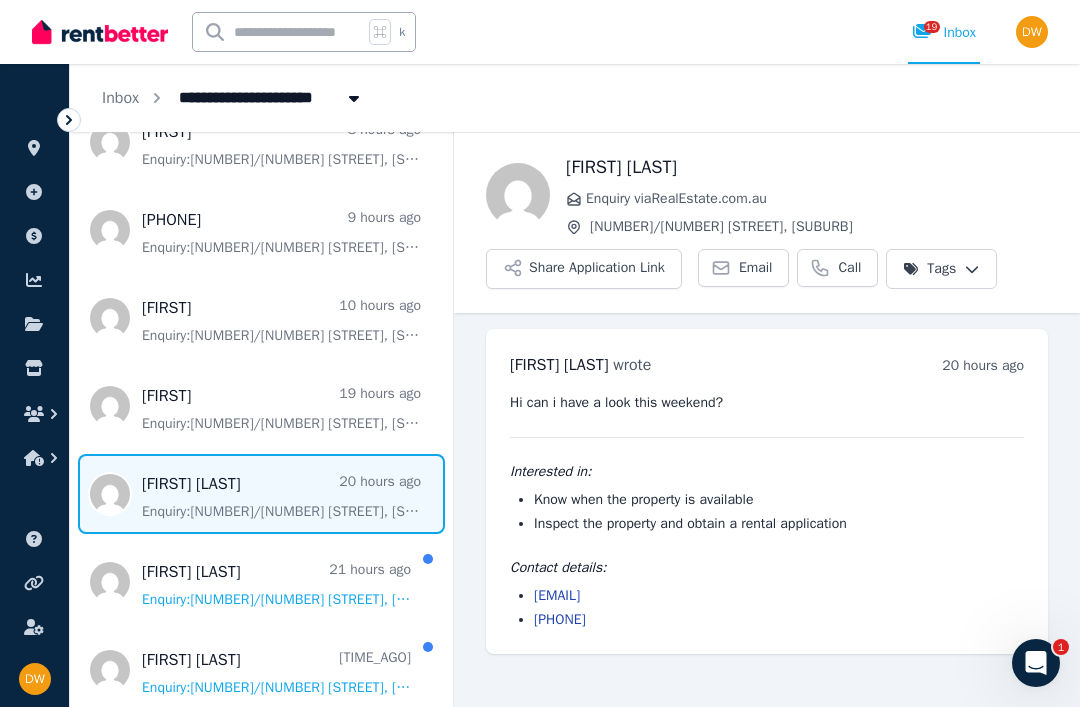 scroll, scrollTop: 828, scrollLeft: 0, axis: vertical 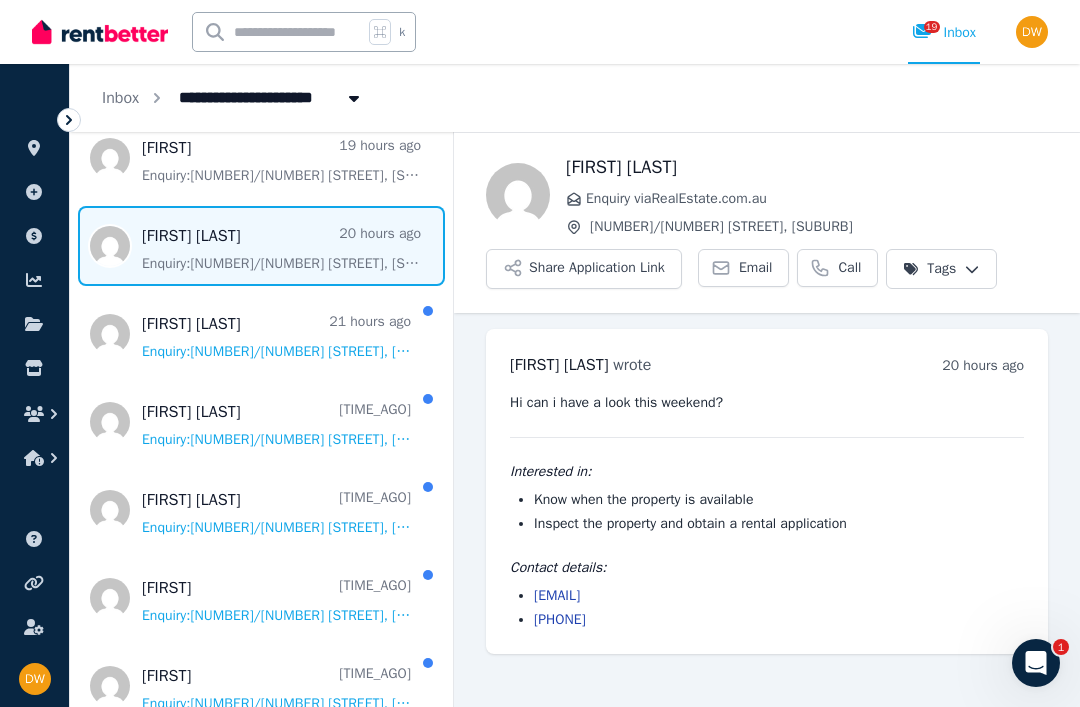 click at bounding box center (261, 334) 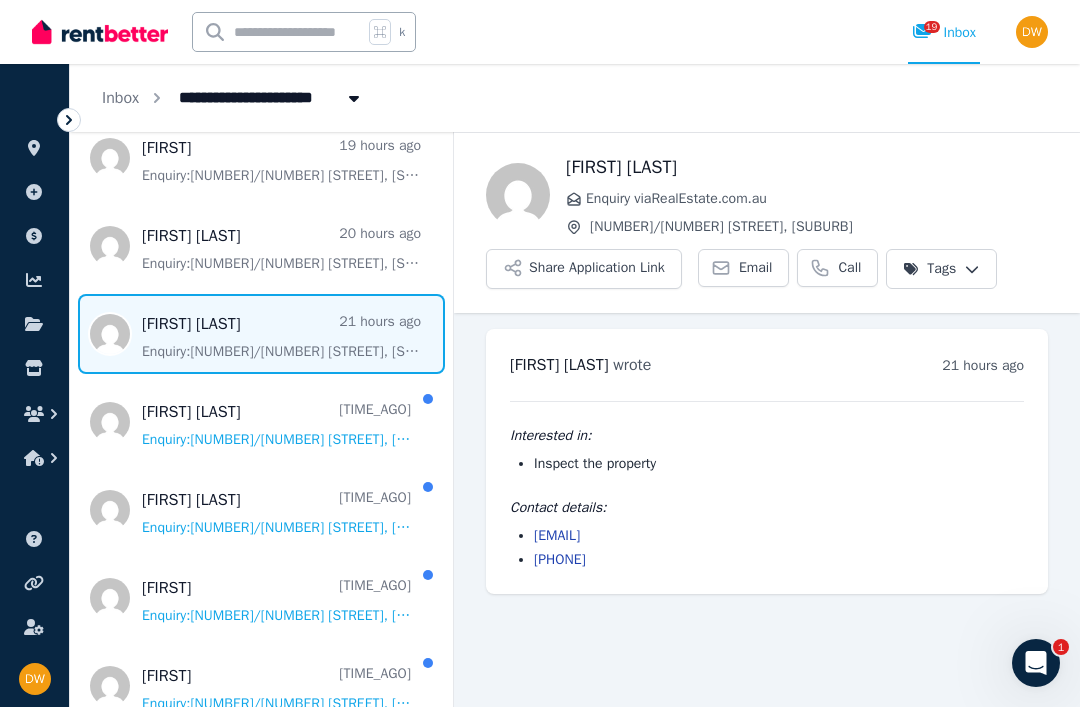 scroll, scrollTop: 64, scrollLeft: 0, axis: vertical 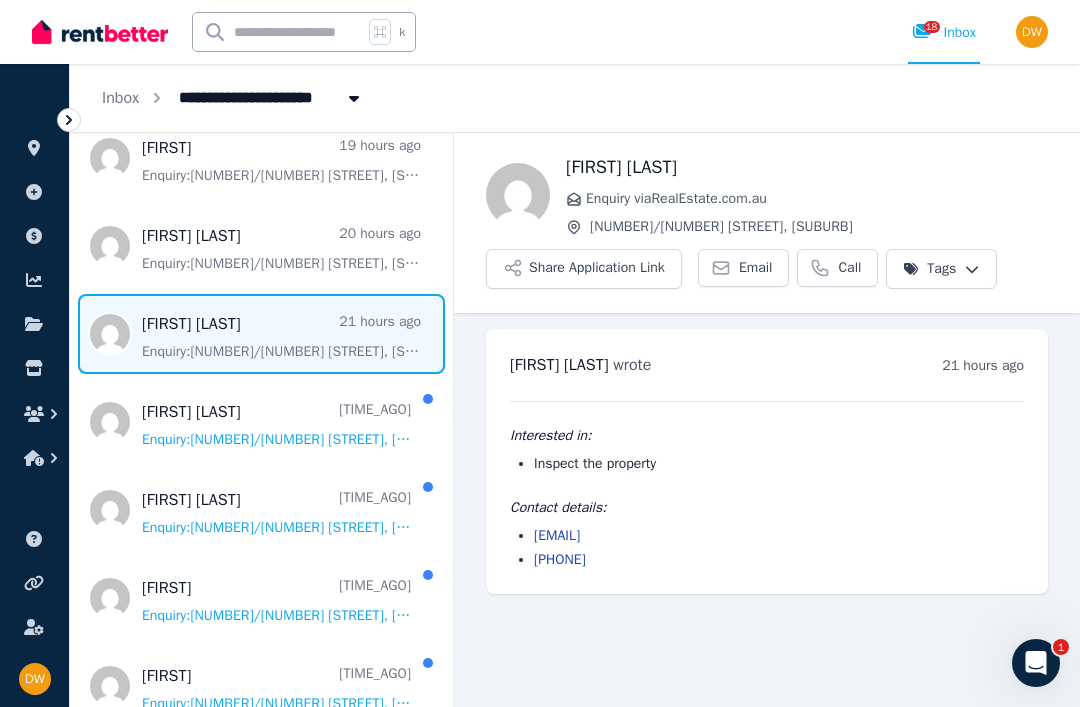 click on "Contact details: [EMAIL] [PHONE]" at bounding box center [767, 534] 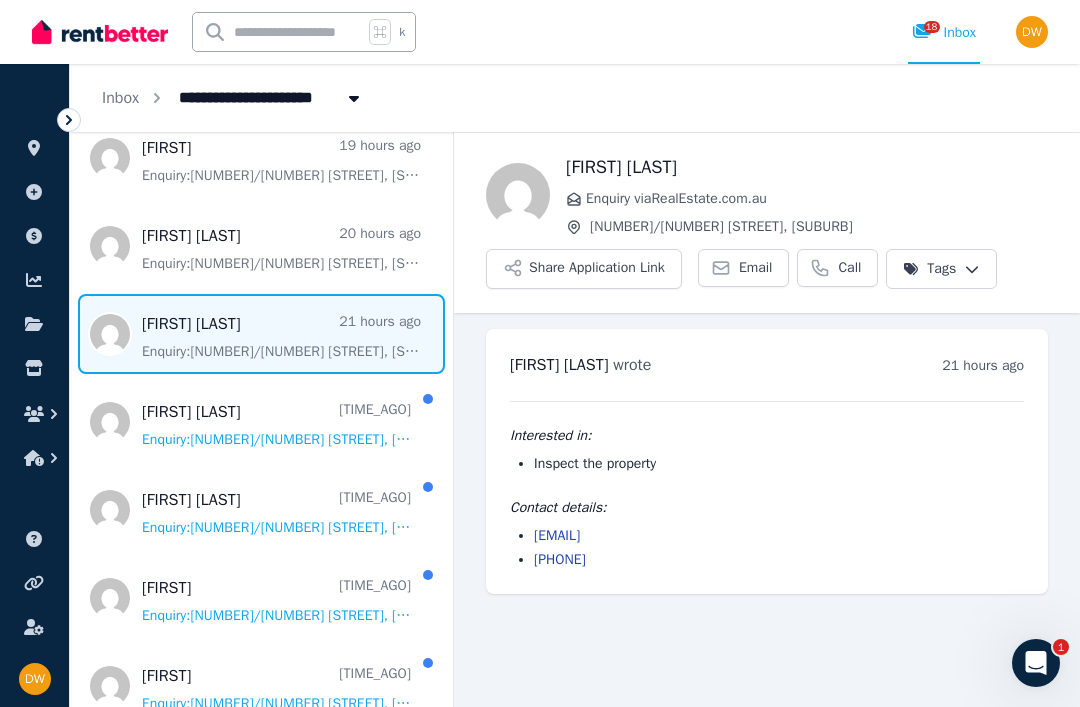 click at bounding box center (261, 422) 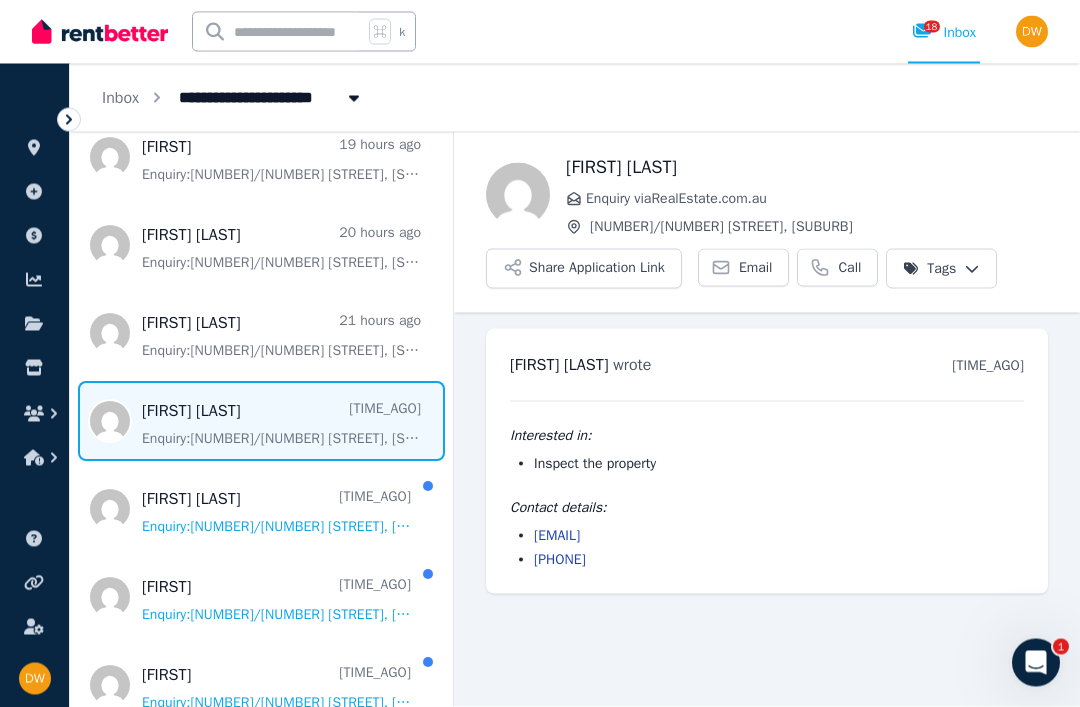 scroll, scrollTop: 0, scrollLeft: 0, axis: both 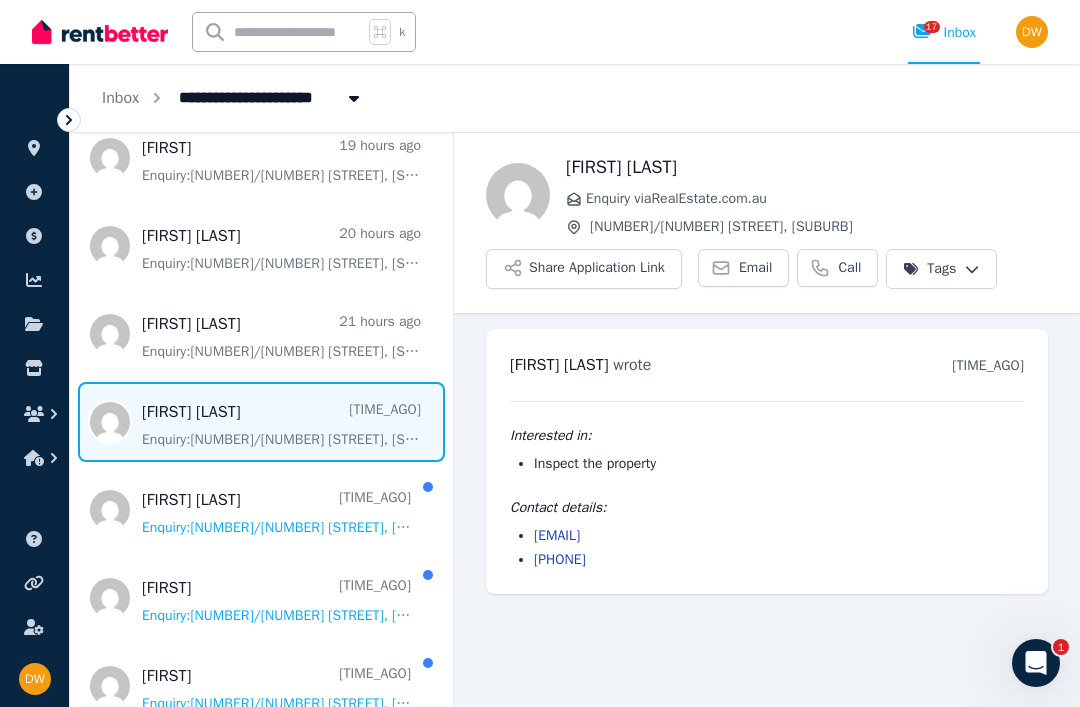 click on "17" at bounding box center (932, 27) 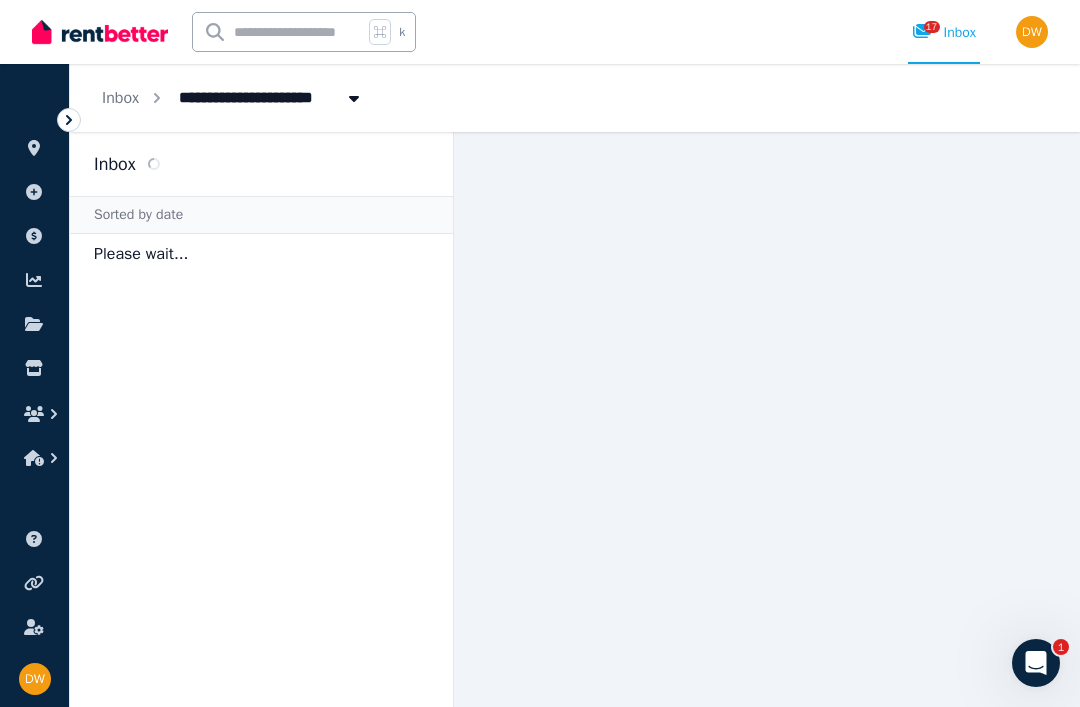 scroll, scrollTop: 0, scrollLeft: 0, axis: both 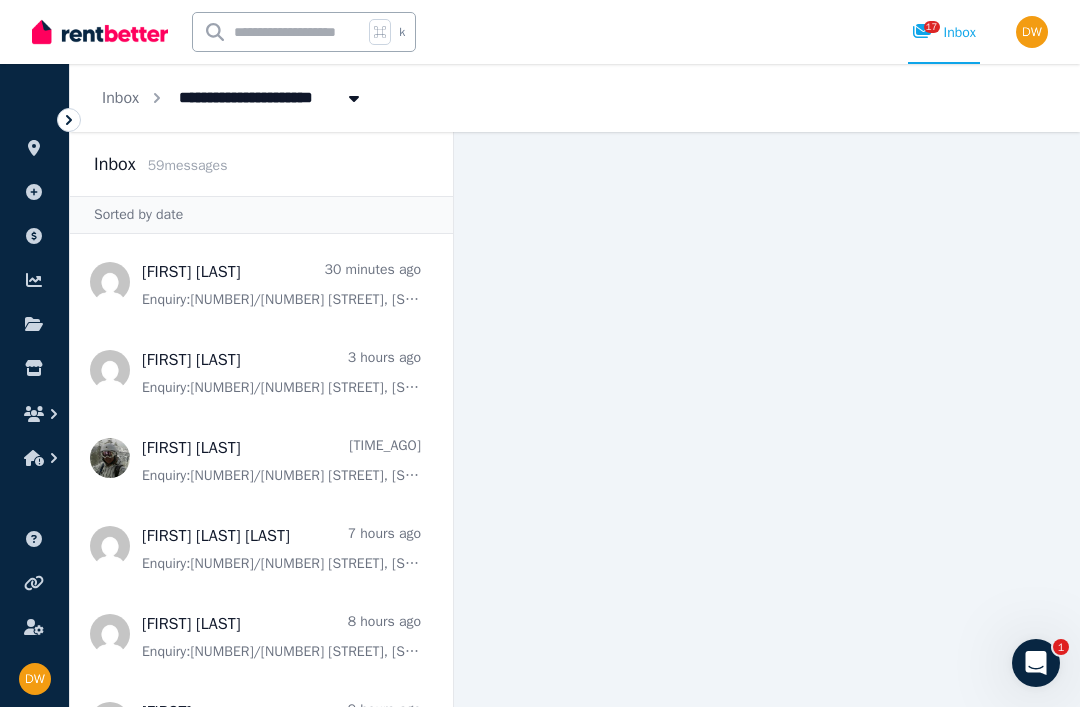 click on "[NUMBER]/[NUMBER] [STREET], [SUBURB]" at bounding box center (322, 96) 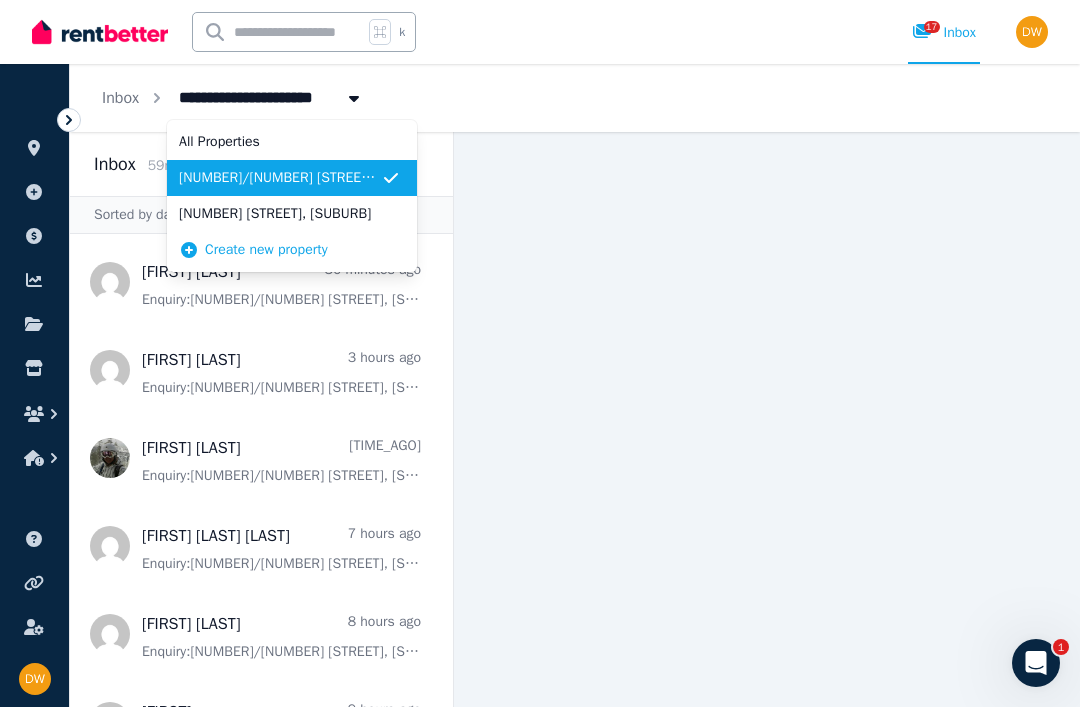 type on "**********" 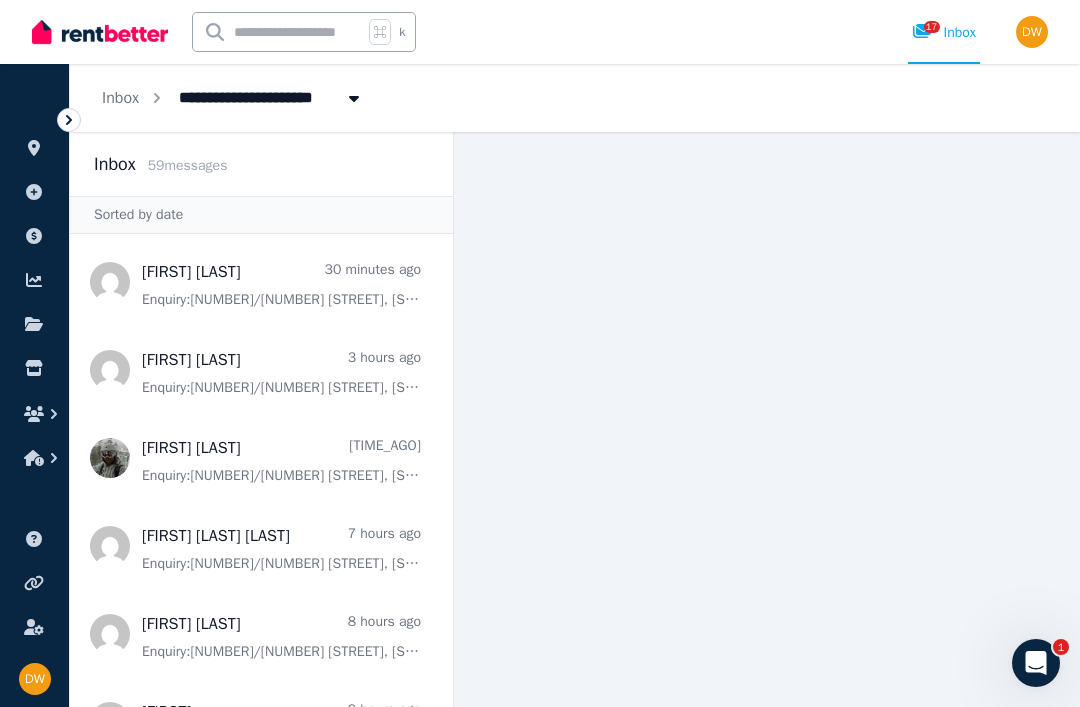 click at bounding box center [767, 419] 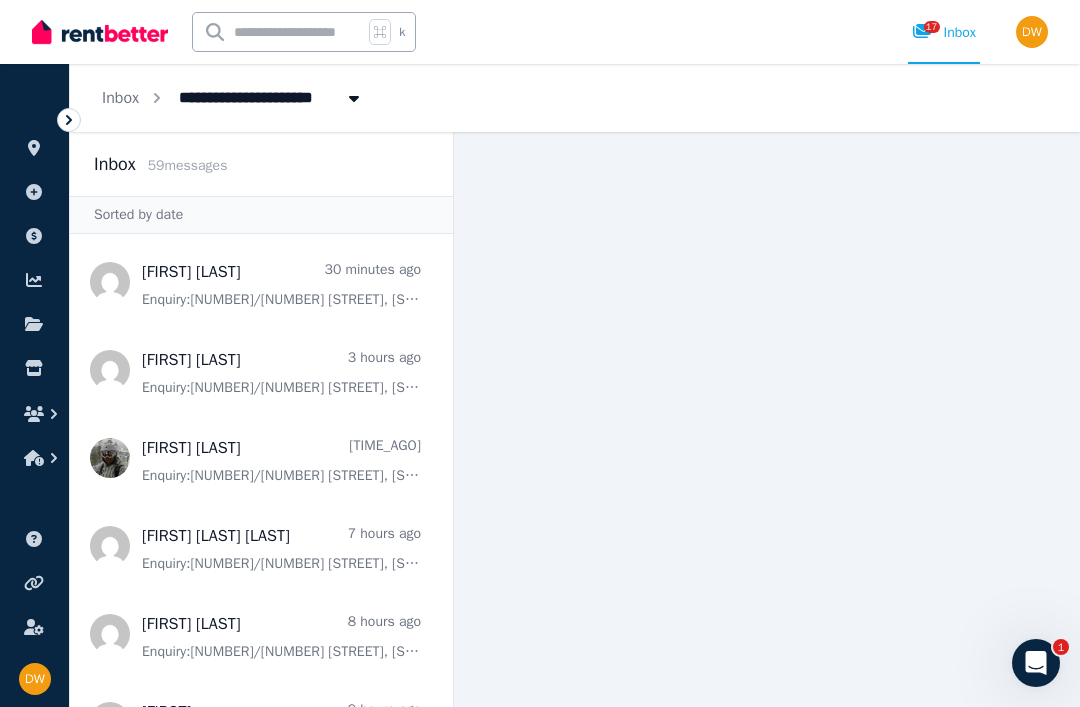 click 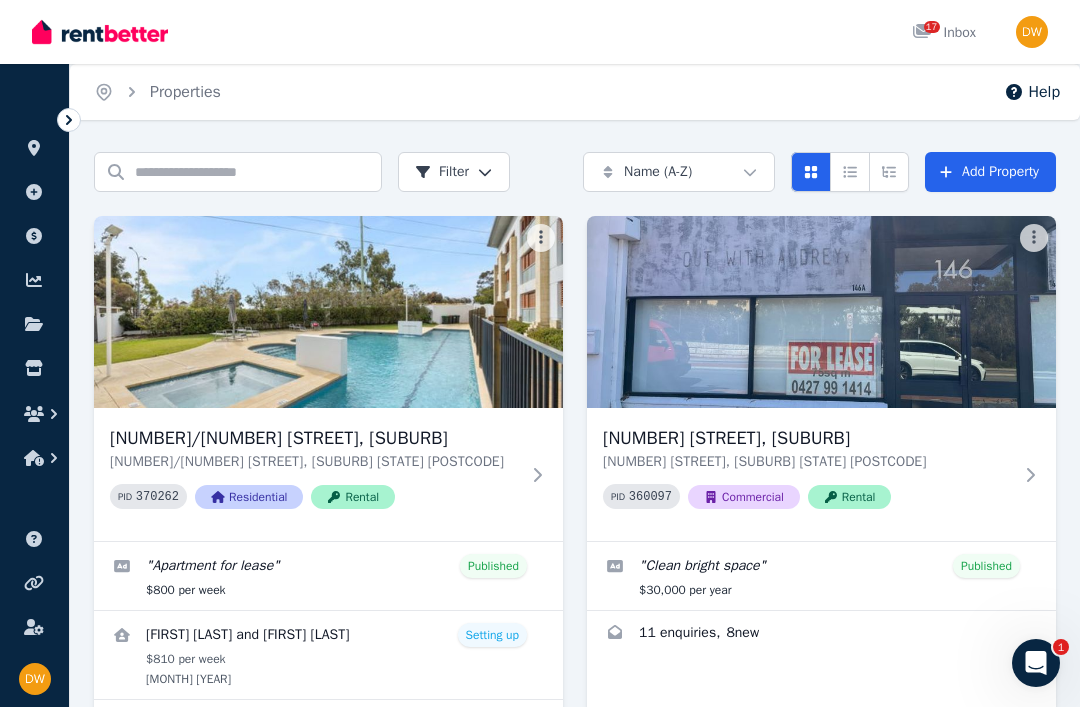 click on "[NUMBER]/[NUMBER] [STREET], [SUBURB] [STATE] [POSTCODE]" at bounding box center (314, 462) 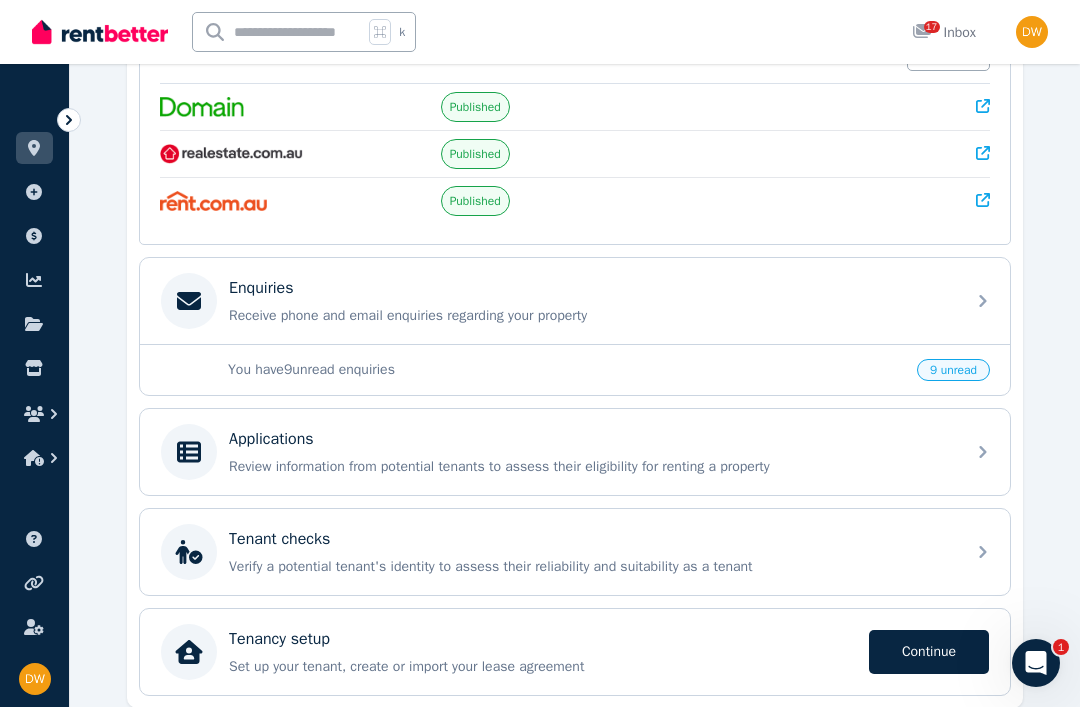 scroll, scrollTop: 472, scrollLeft: 0, axis: vertical 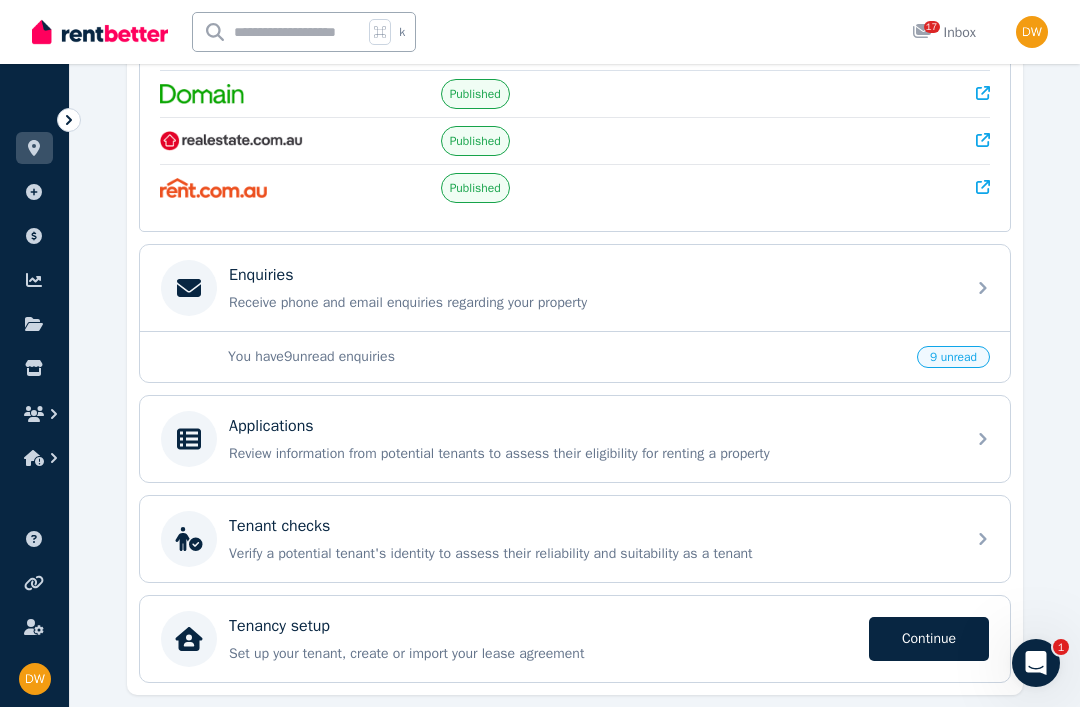 click on "Enquiries Receive phone and email enquiries regarding your property" at bounding box center (575, 288) 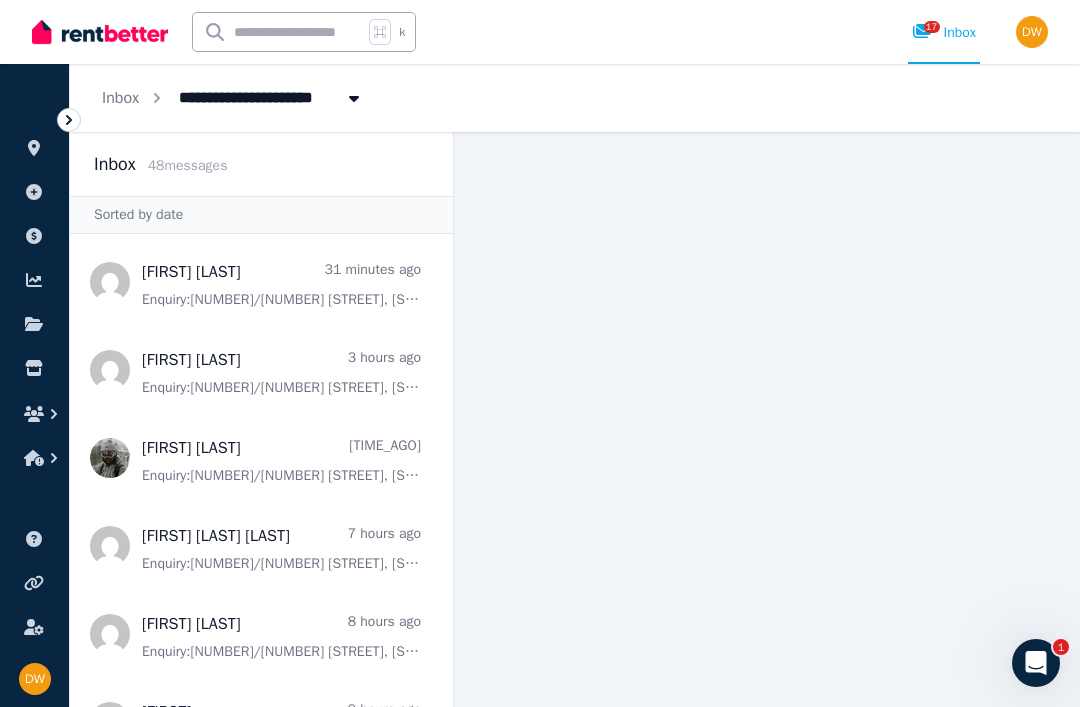 click 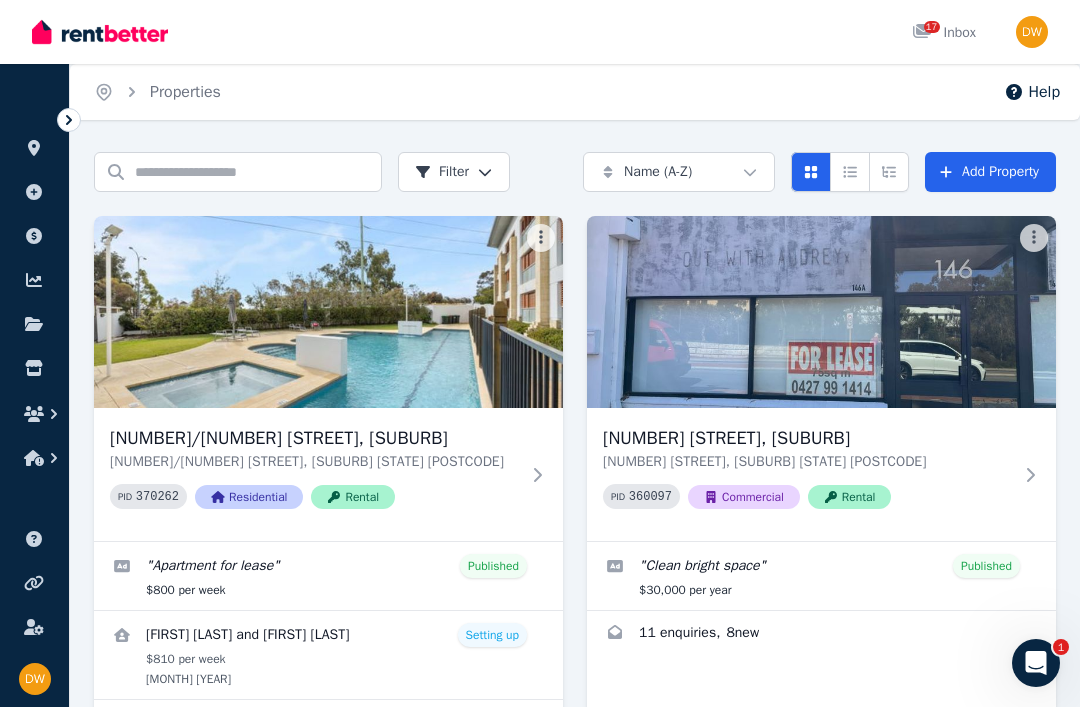 scroll, scrollTop: 69, scrollLeft: 0, axis: vertical 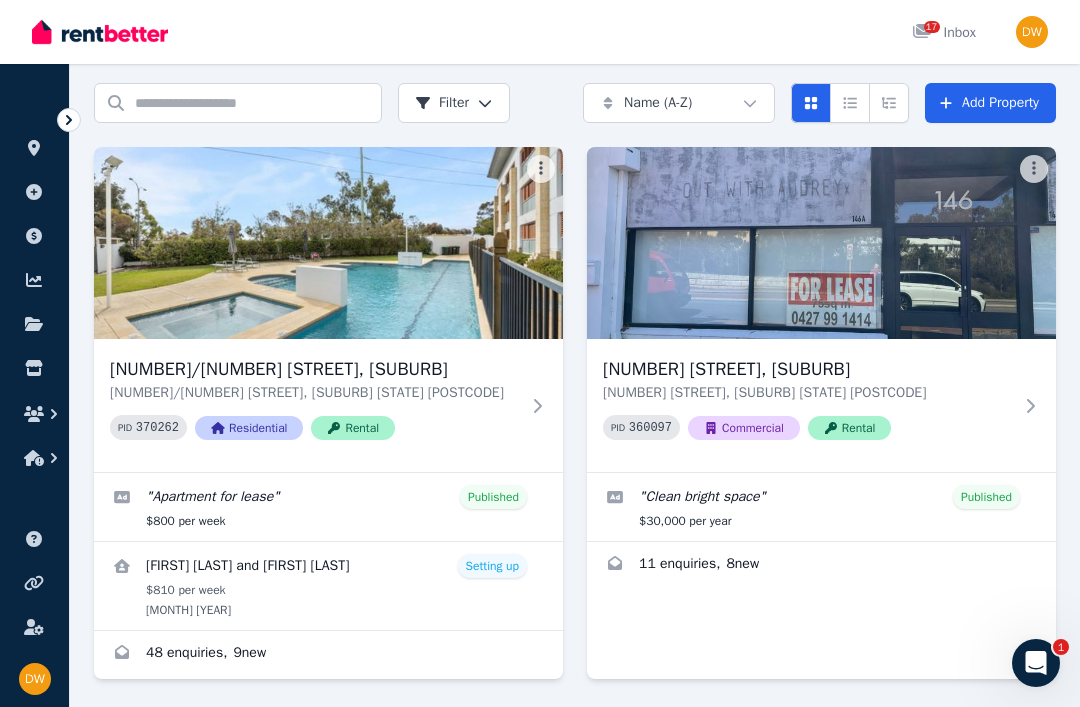 click 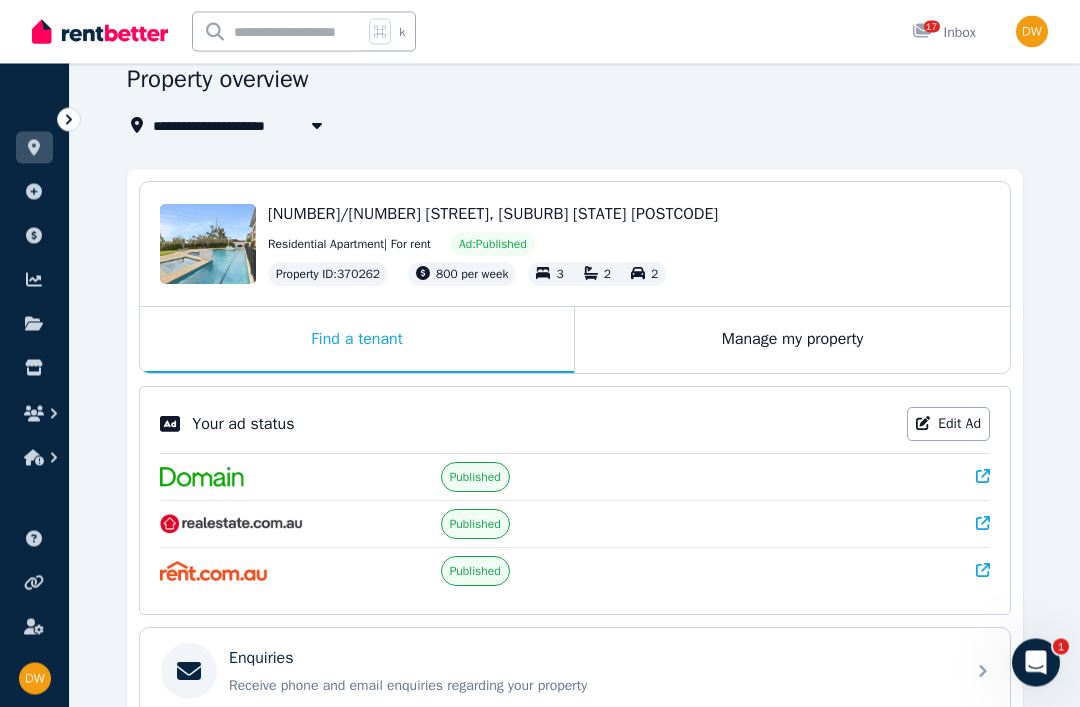 scroll, scrollTop: 0, scrollLeft: 0, axis: both 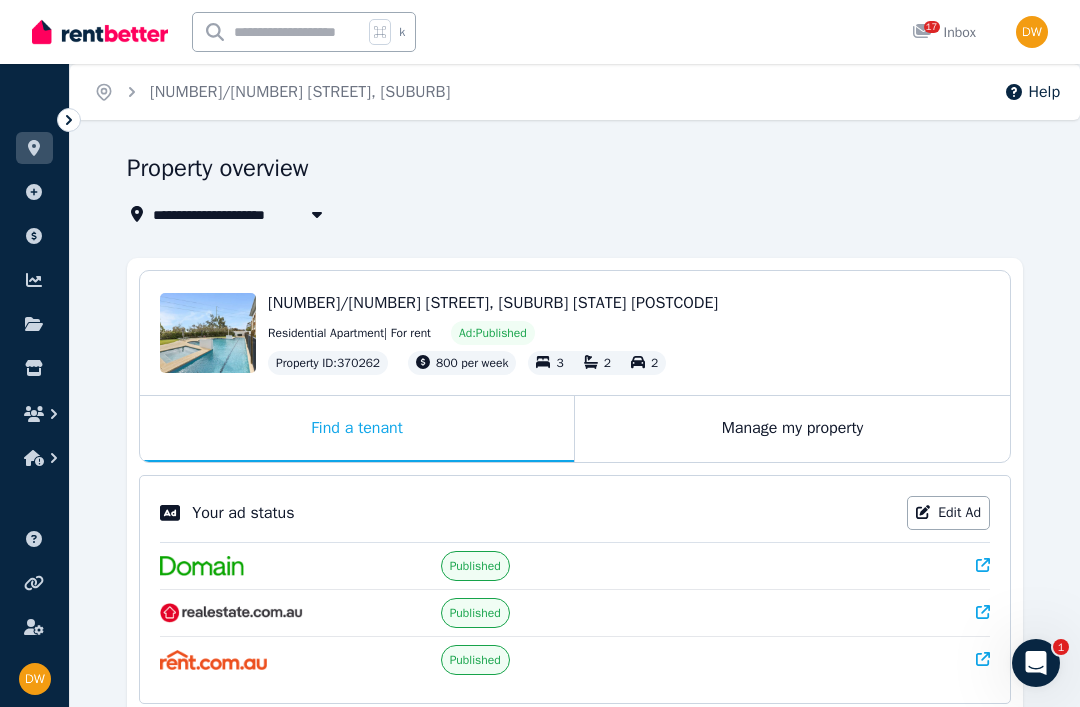 click on "Manage my property" at bounding box center (792, 429) 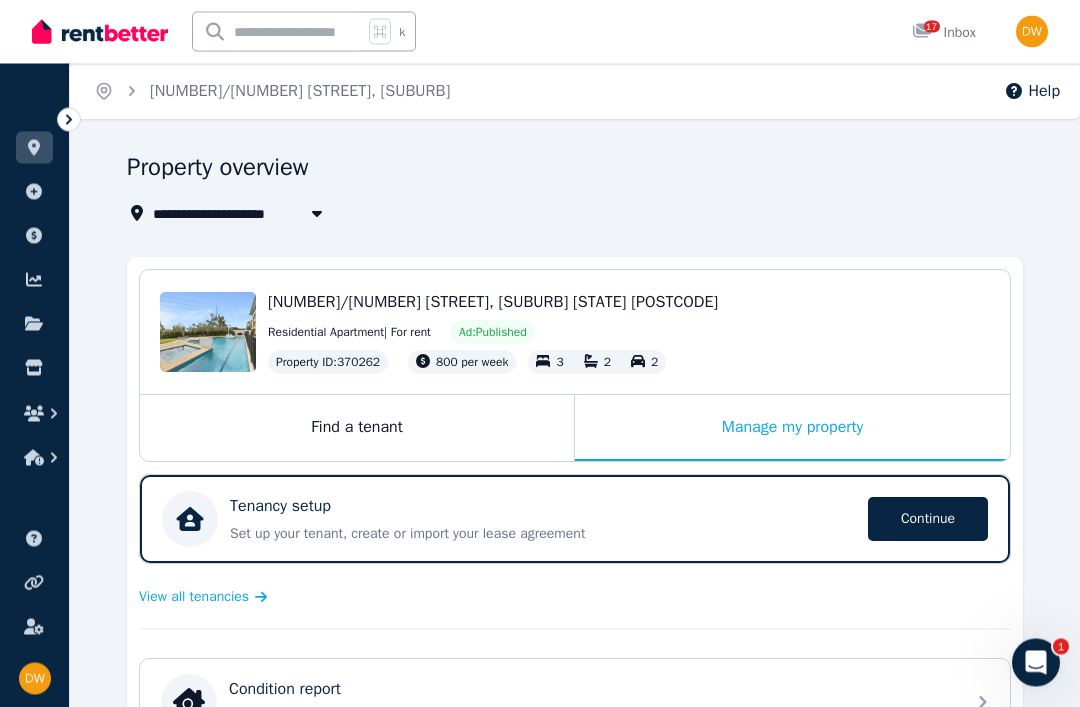 scroll, scrollTop: 0, scrollLeft: 0, axis: both 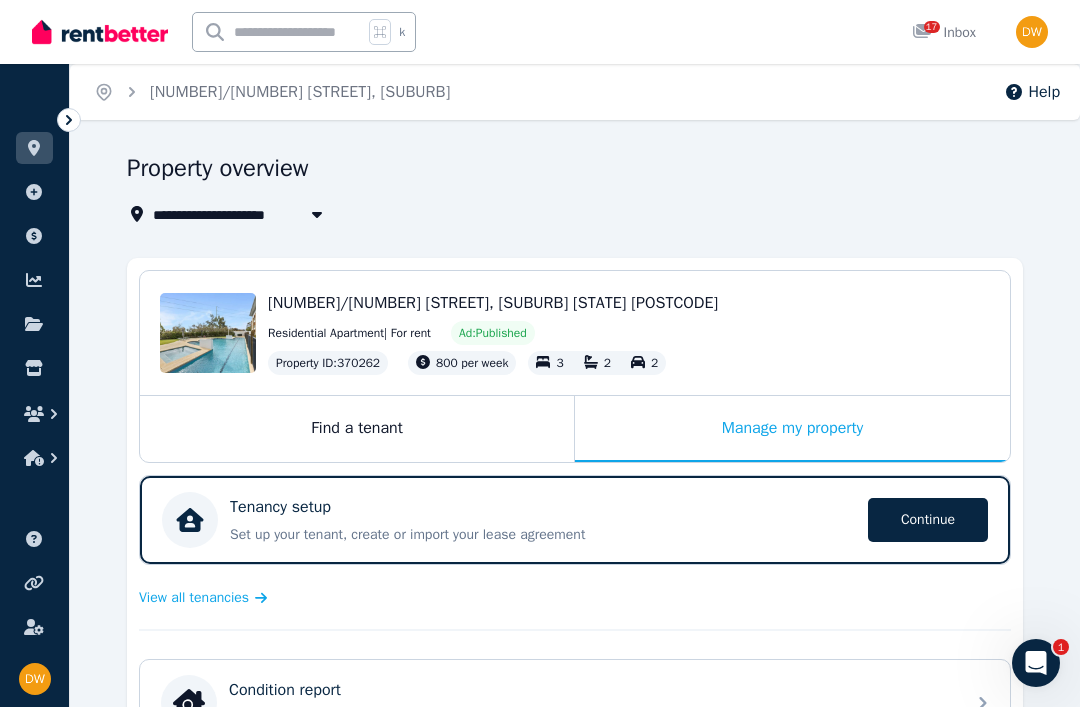click 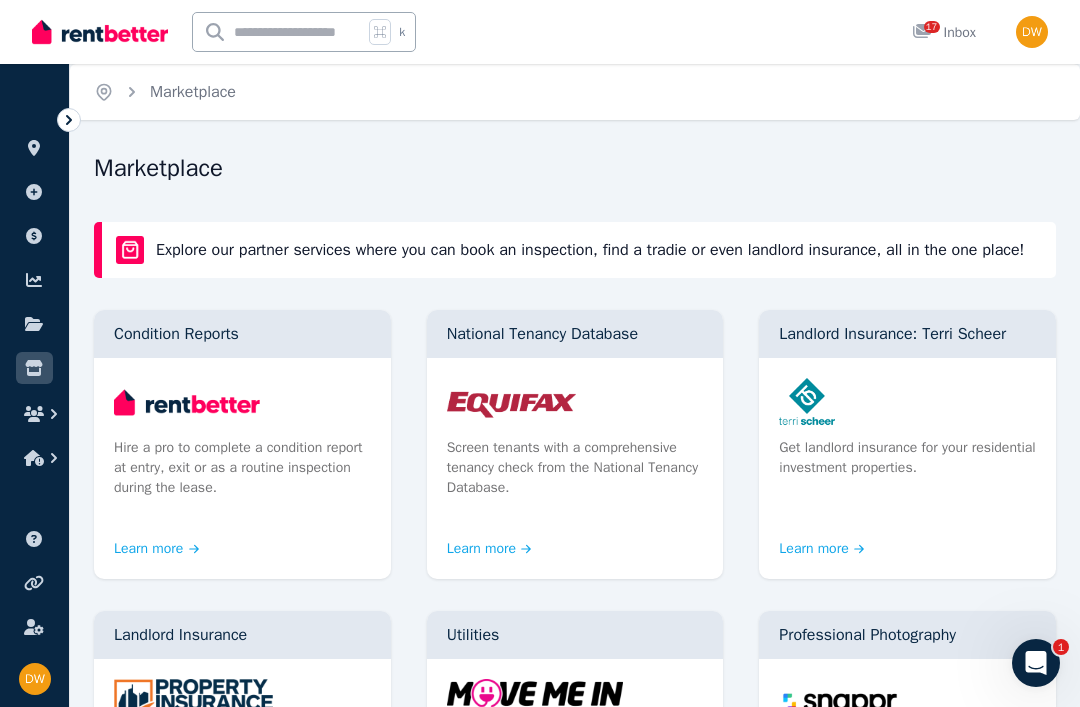 click 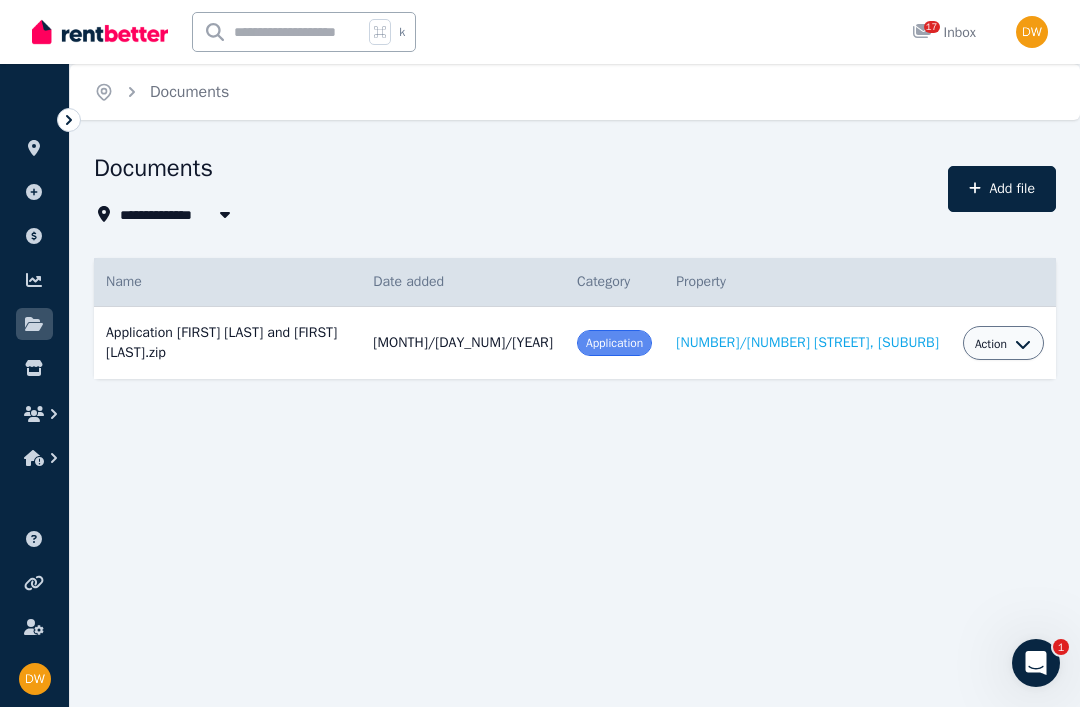 click 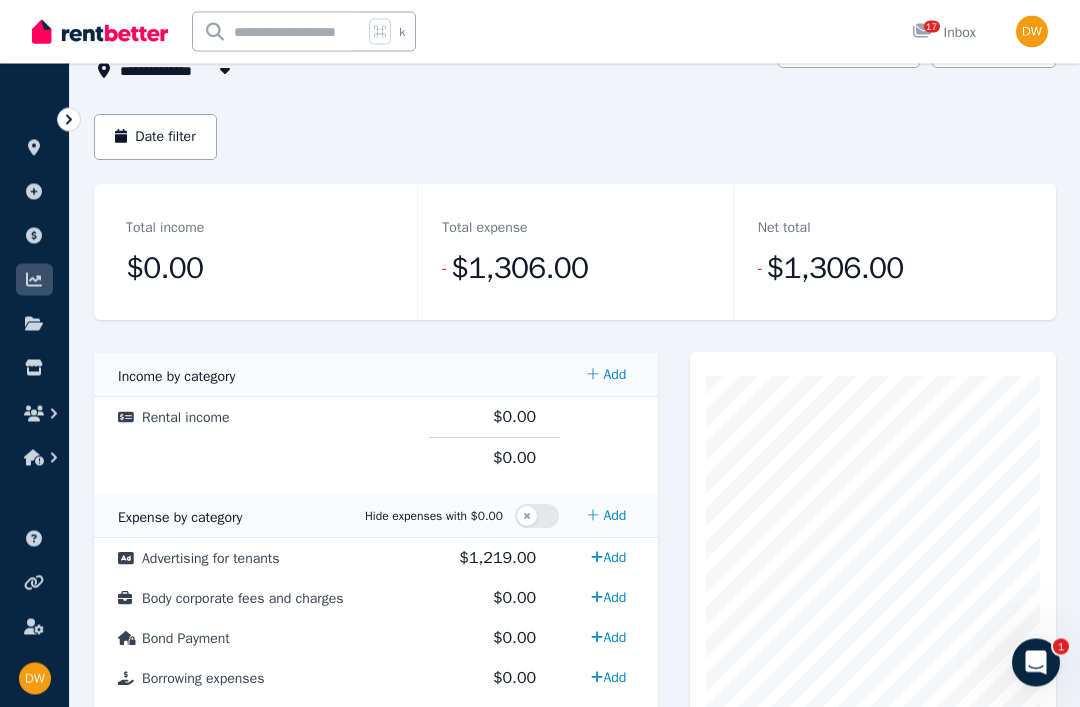 scroll, scrollTop: 0, scrollLeft: 0, axis: both 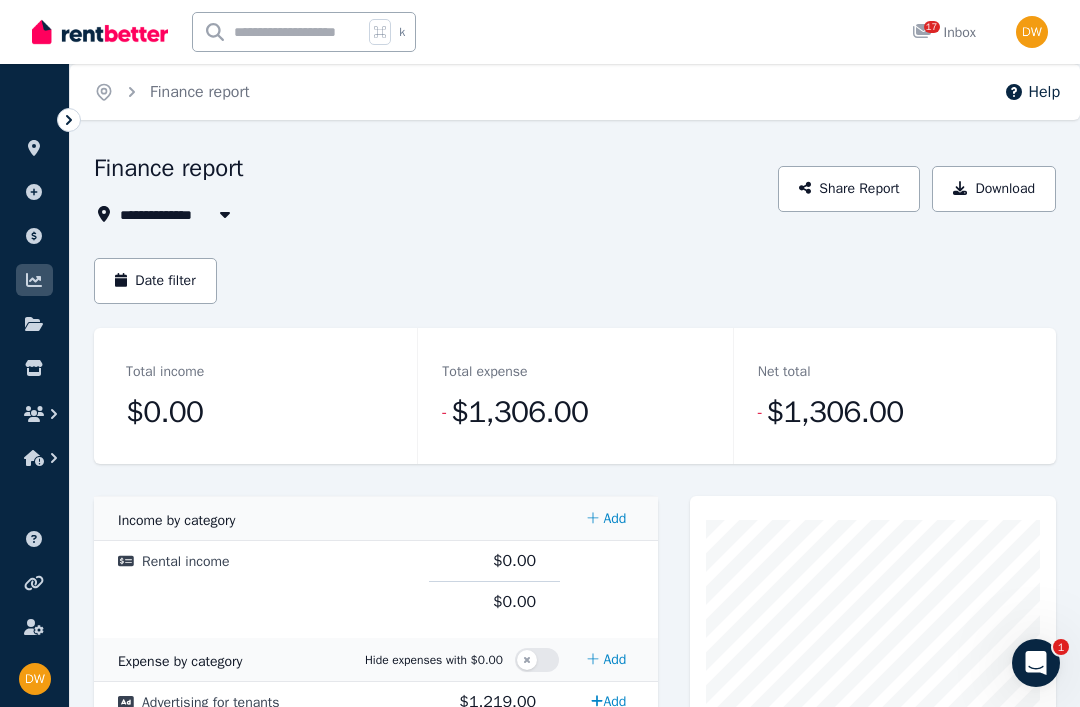 click at bounding box center (34, 236) 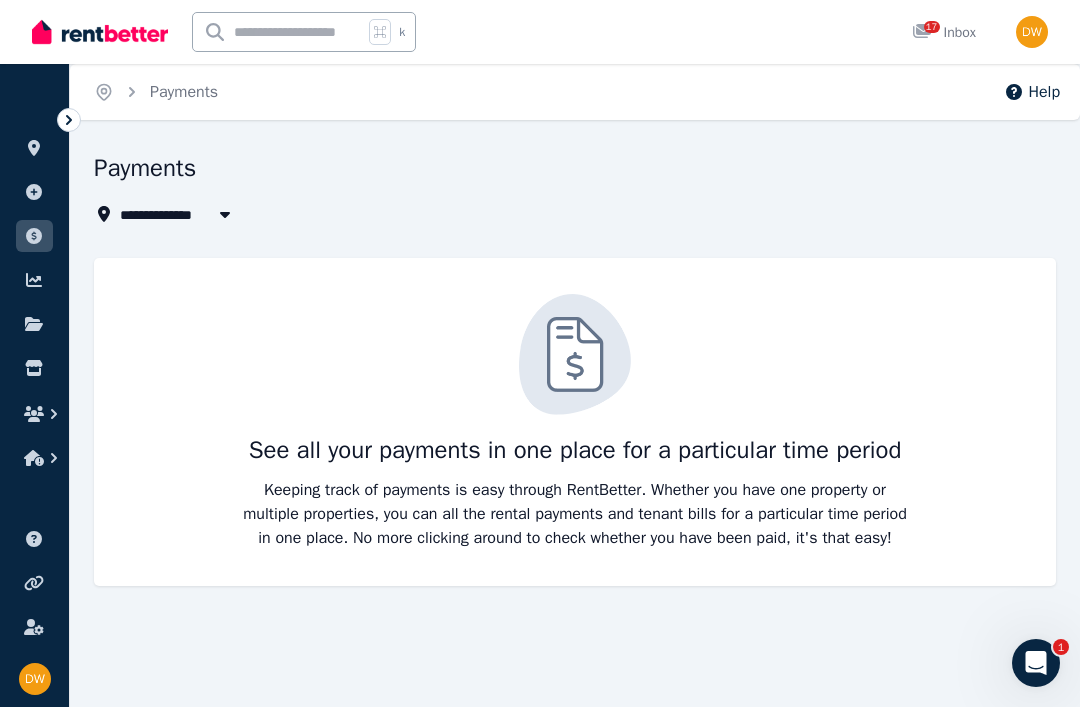 click at bounding box center [34, 192] 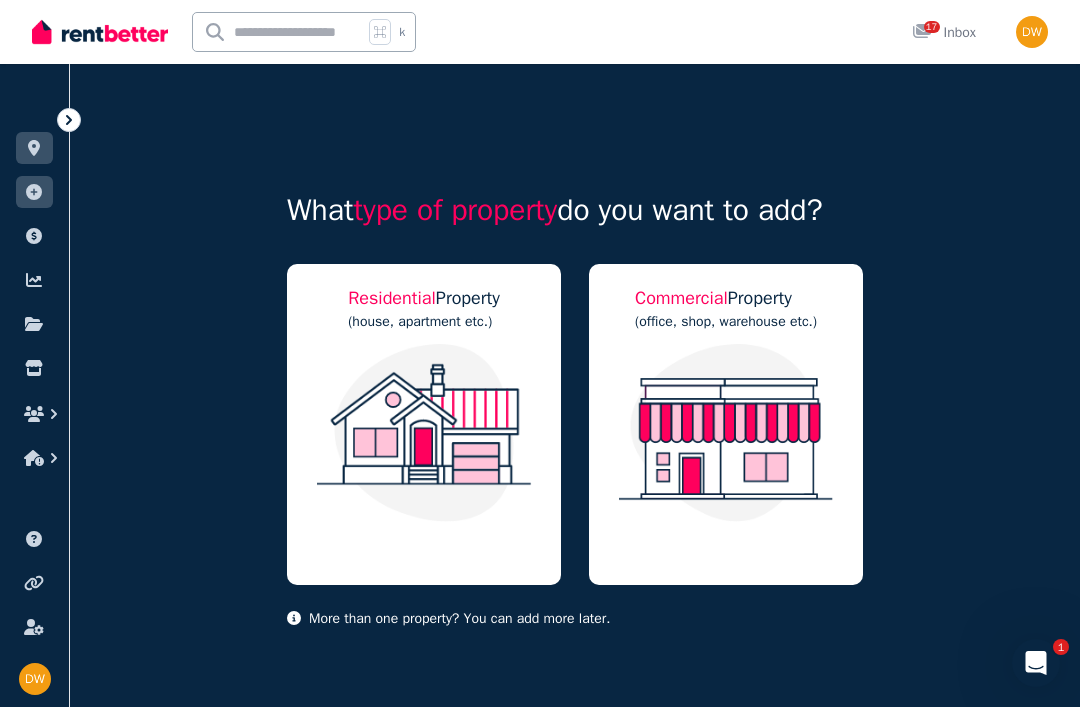 click at bounding box center [35, 679] 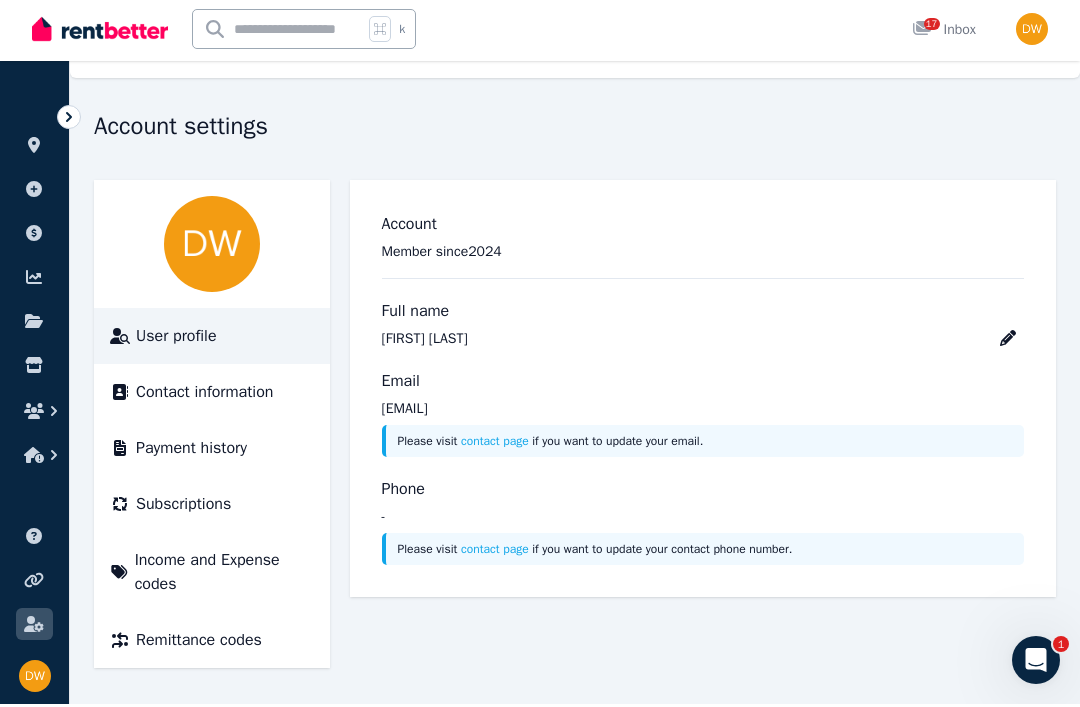 scroll, scrollTop: 0, scrollLeft: 0, axis: both 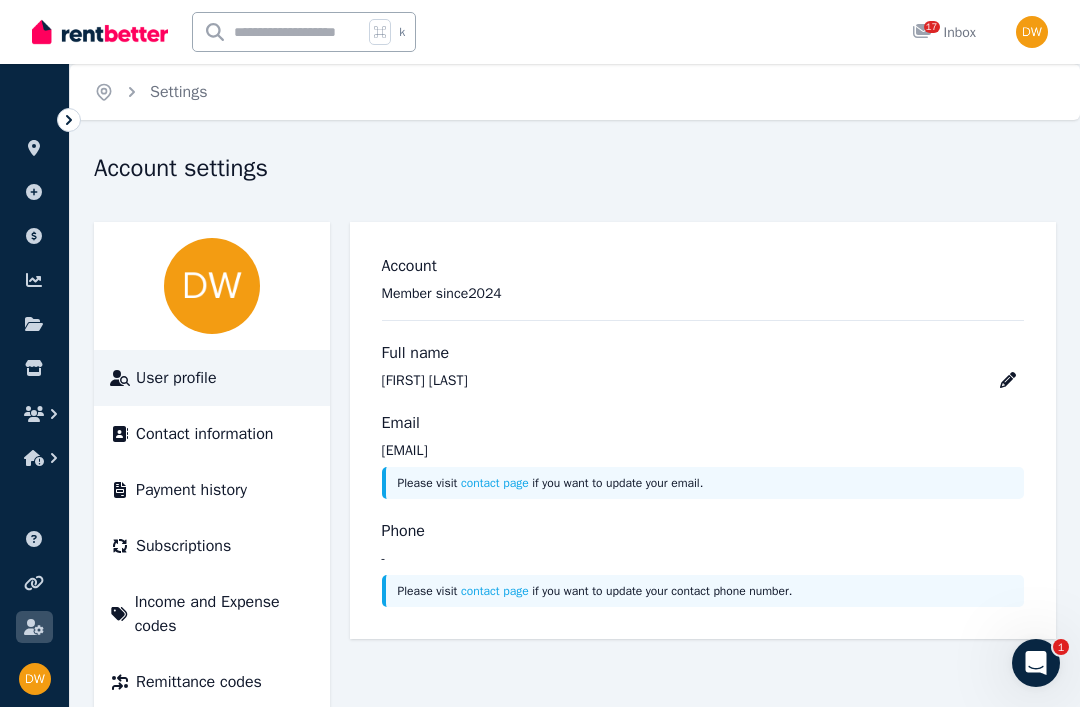 click 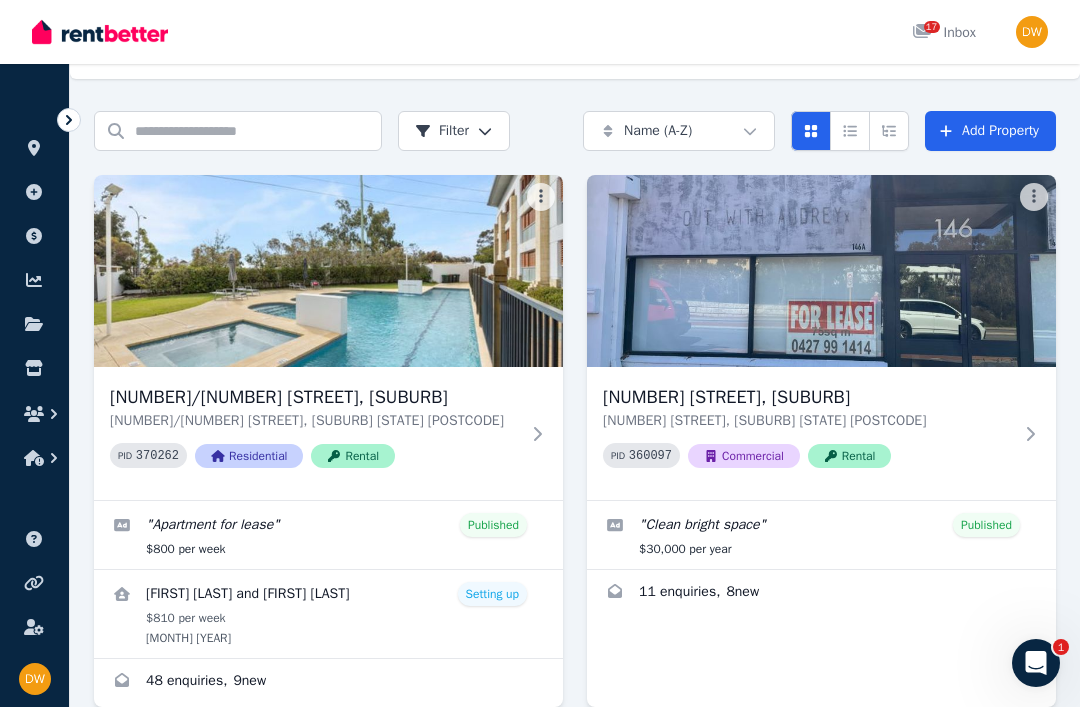 scroll, scrollTop: 42, scrollLeft: 0, axis: vertical 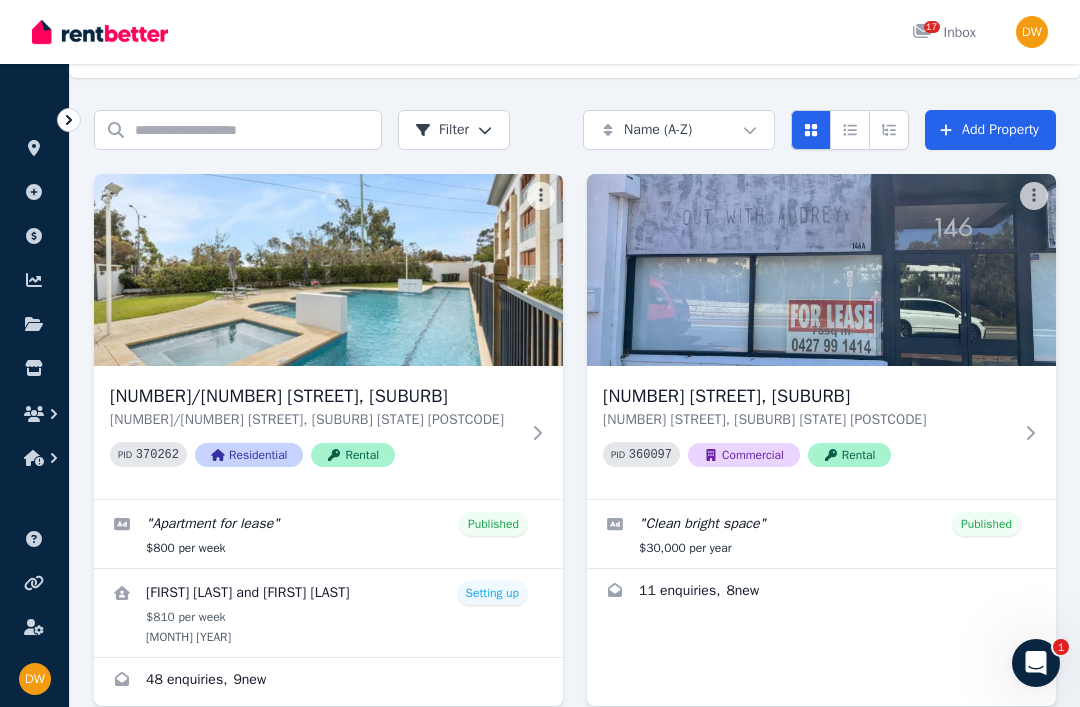 click on "[NUMBER]/[NUMBER] [STREET], [SUBURB]" at bounding box center [314, 396] 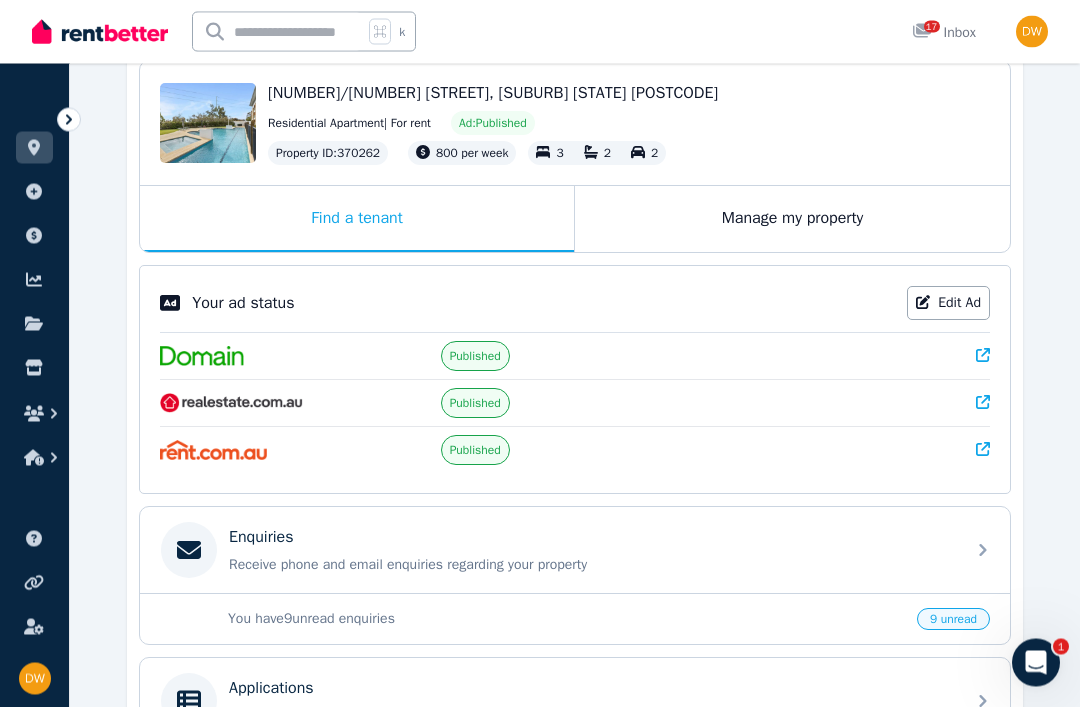 scroll, scrollTop: 214, scrollLeft: 0, axis: vertical 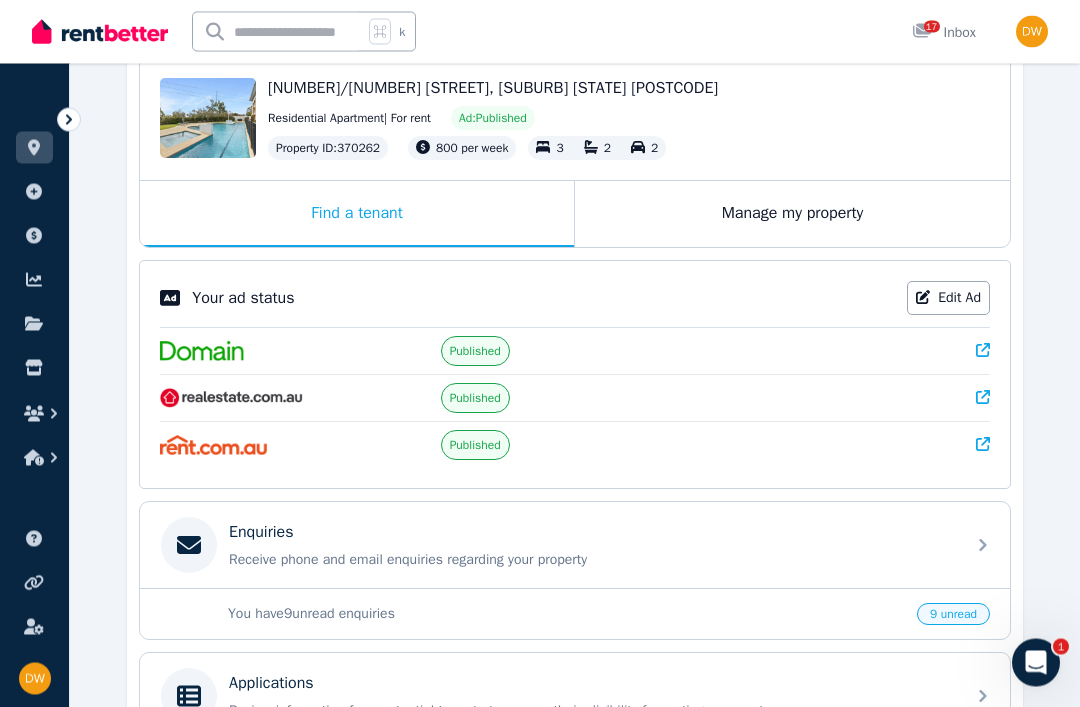 click 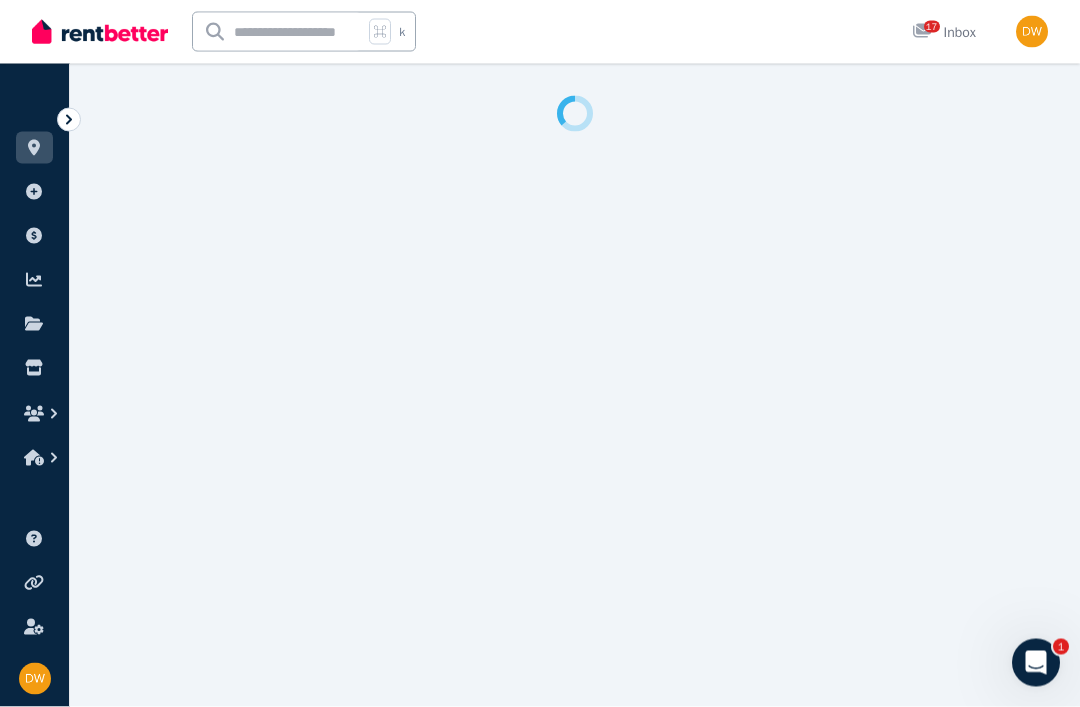 scroll, scrollTop: 0, scrollLeft: 0, axis: both 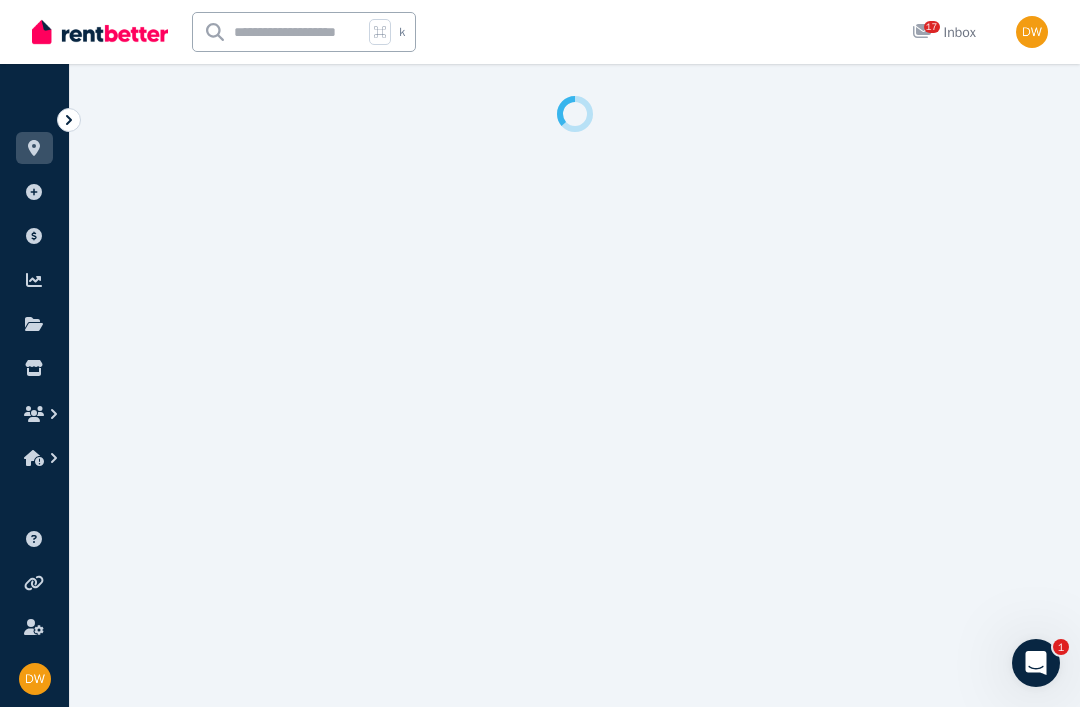 select on "**" 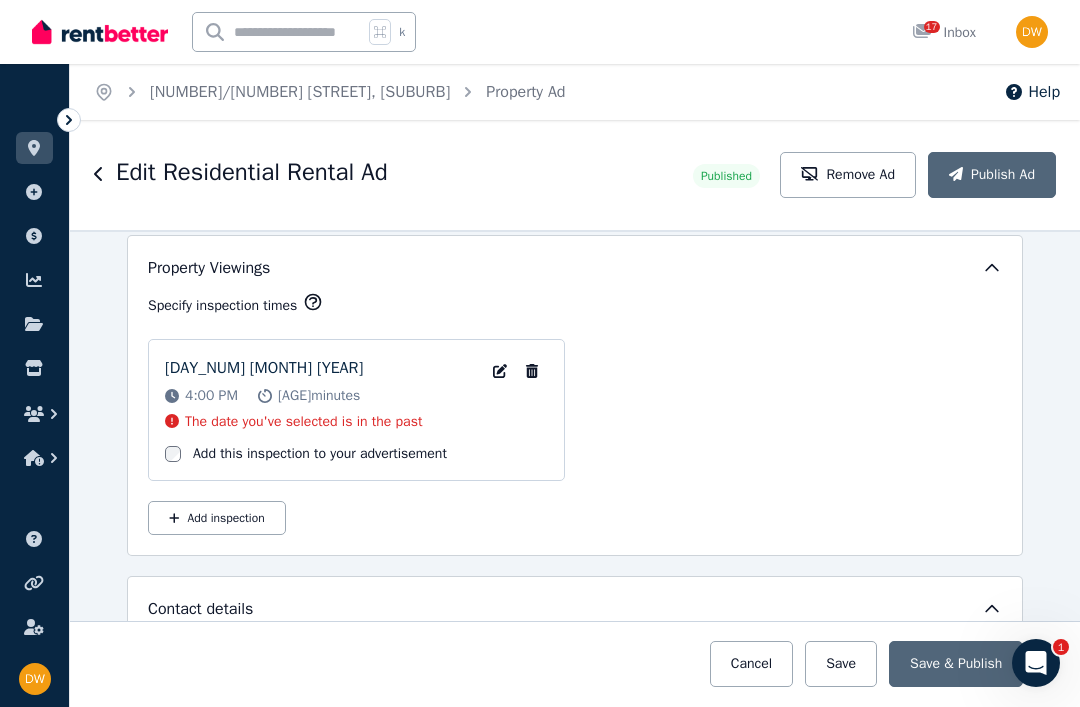 scroll, scrollTop: 3356, scrollLeft: 0, axis: vertical 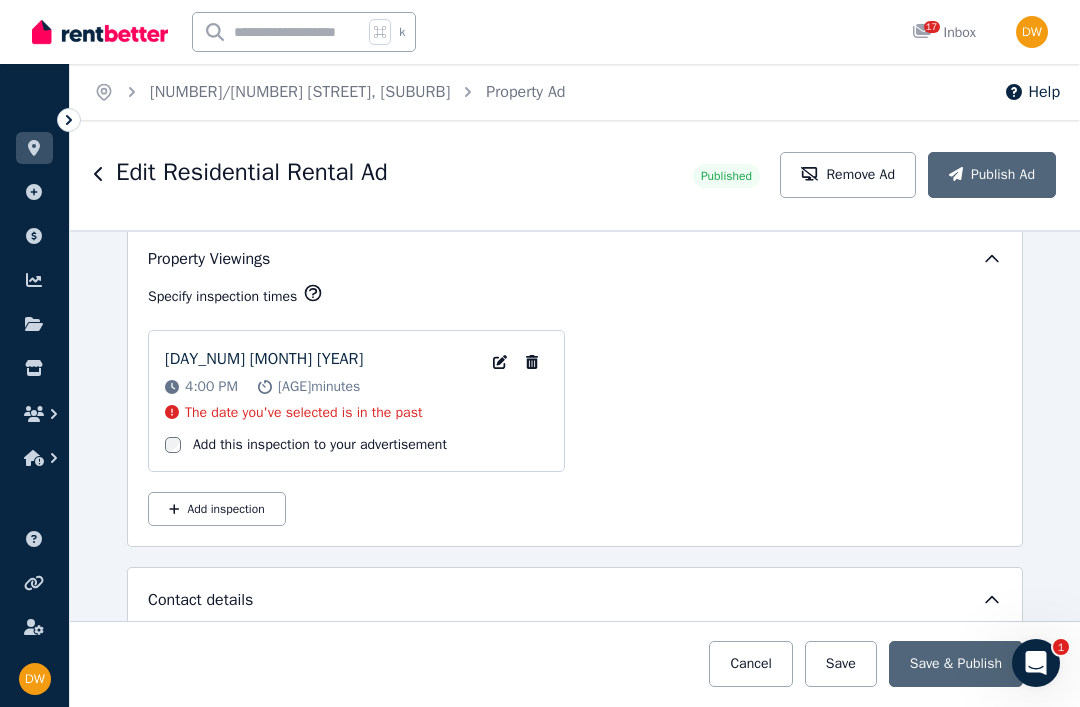 click on "[DAY_NUM] [MONTH] [YEAR]" at bounding box center [264, 359] 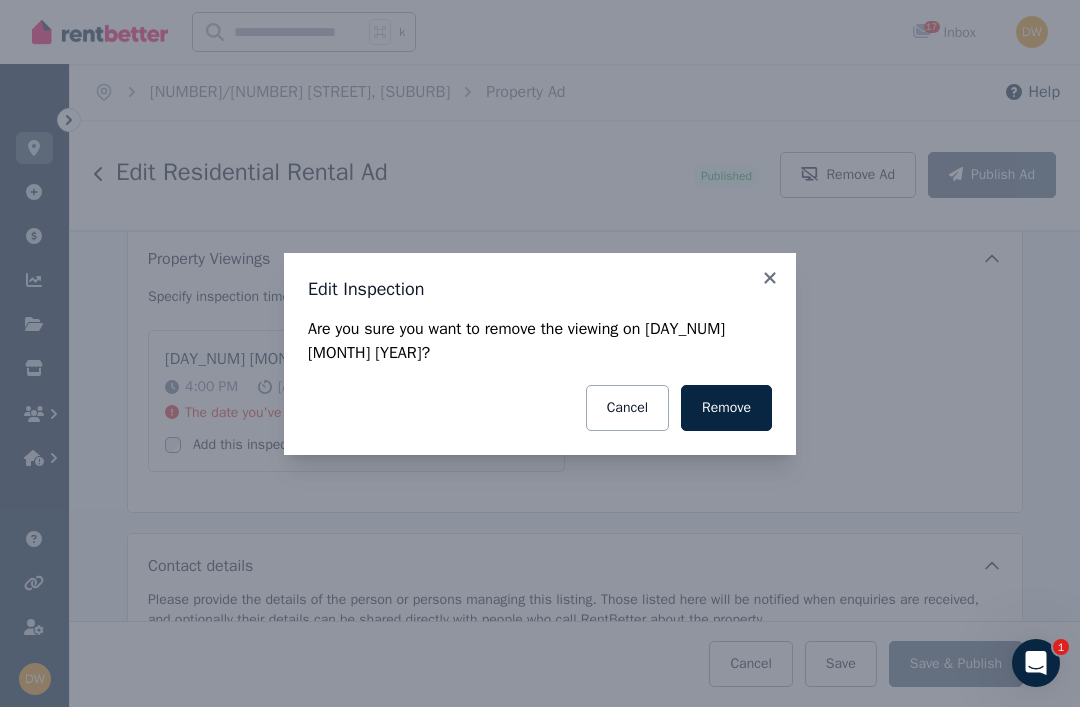 click on "Remove" at bounding box center [726, 408] 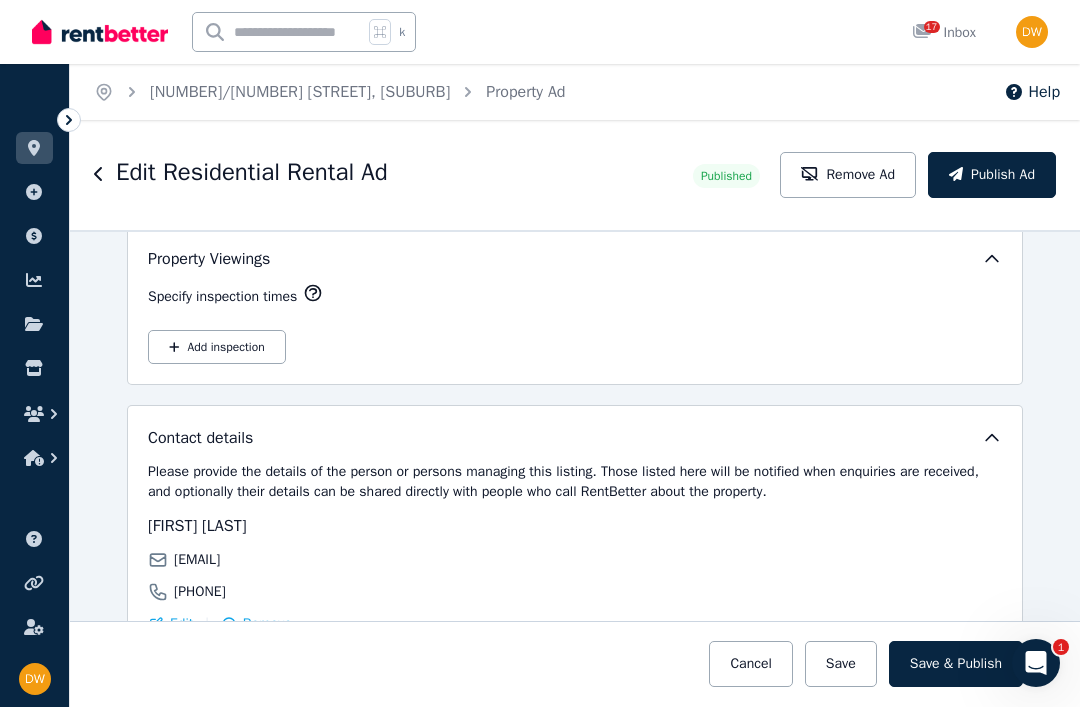 click on "Add inspection" at bounding box center (217, 347) 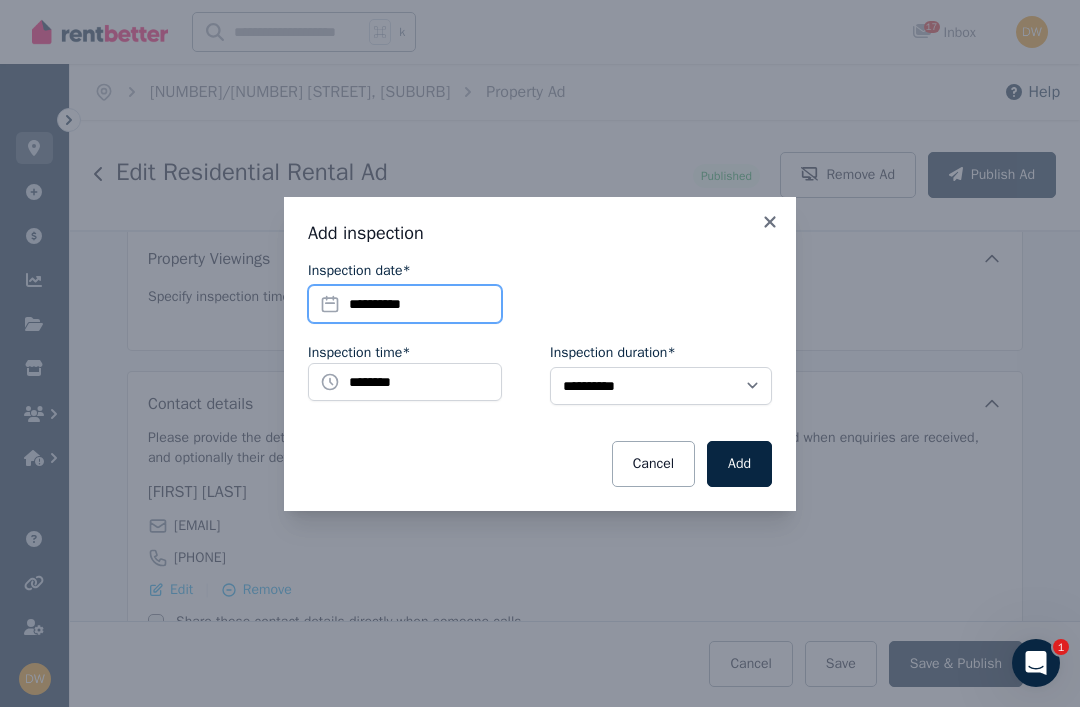 click on "**********" at bounding box center (405, 304) 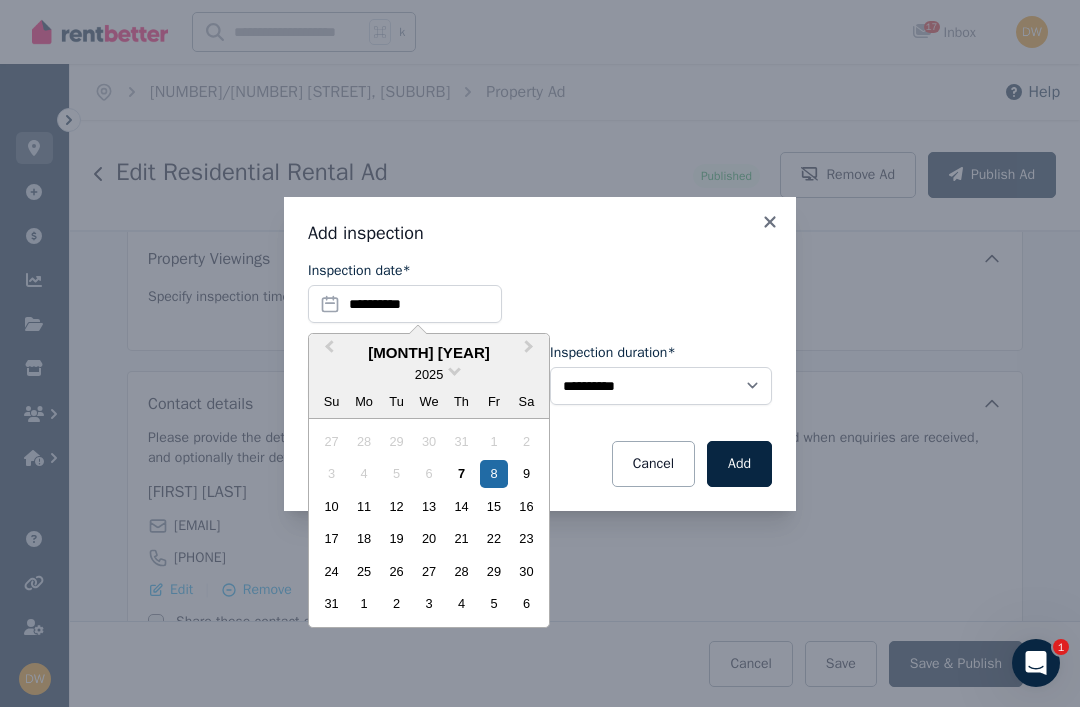 click on "9" at bounding box center (526, 473) 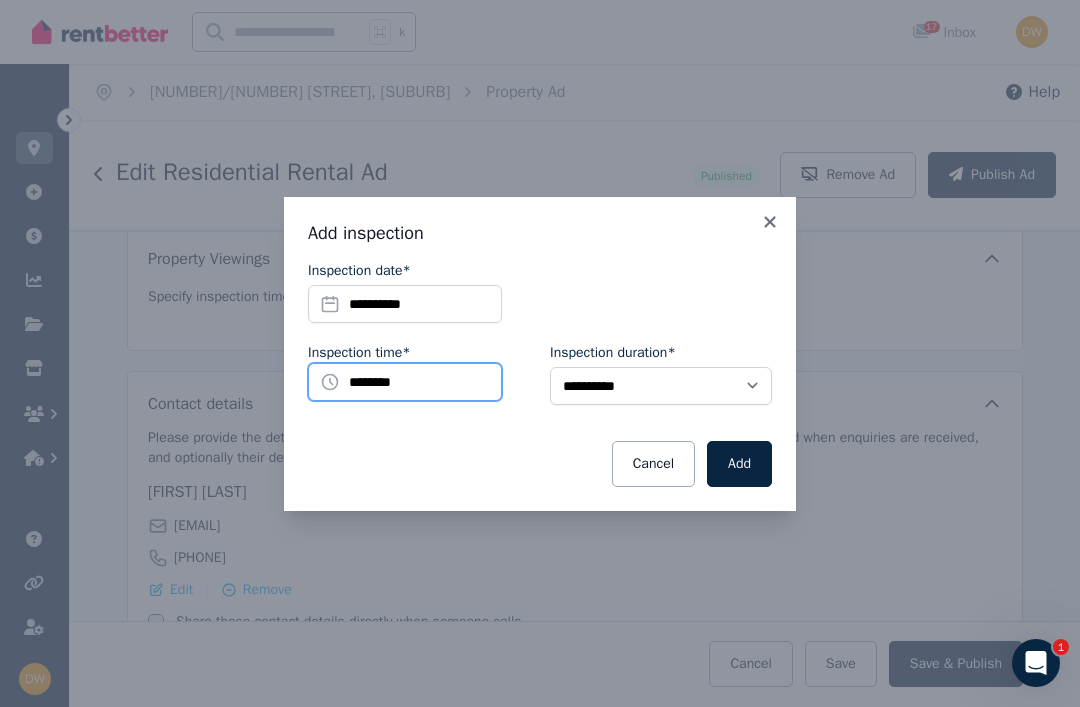 click on "********" at bounding box center [405, 382] 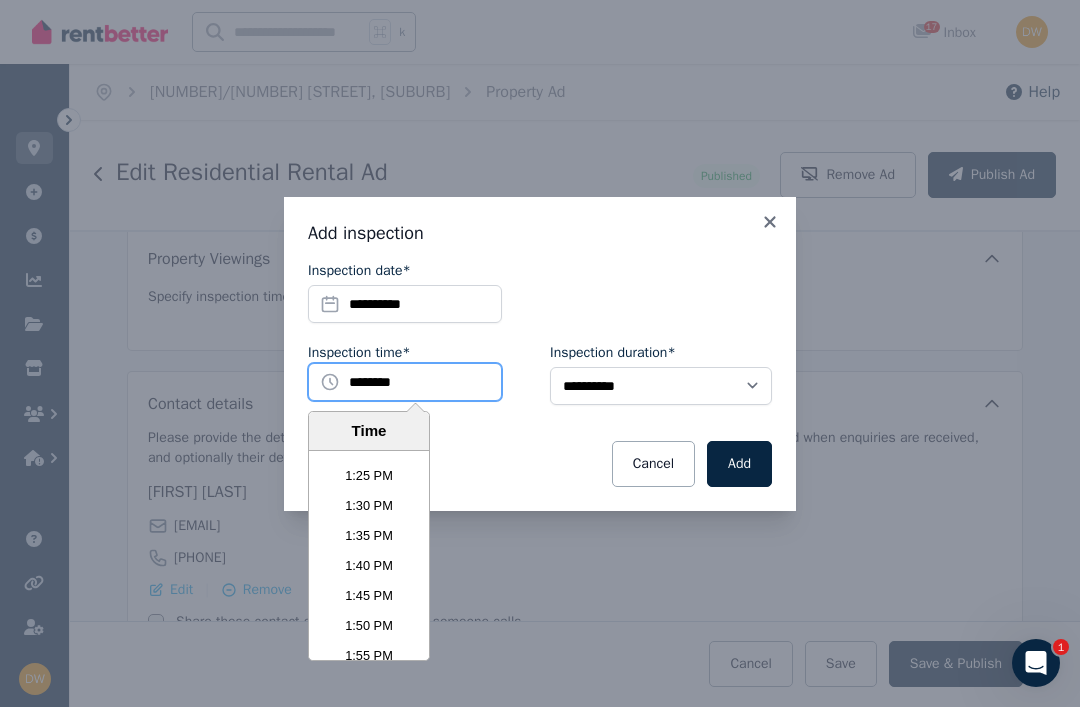 scroll, scrollTop: 4822, scrollLeft: 0, axis: vertical 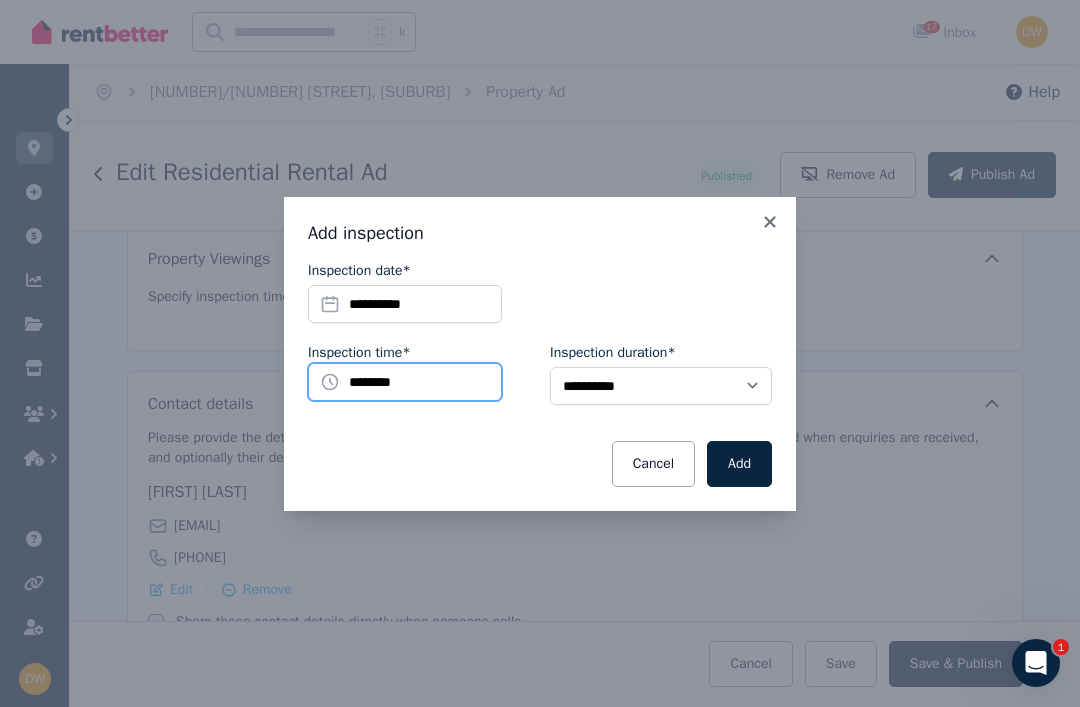 click on "********" at bounding box center [405, 382] 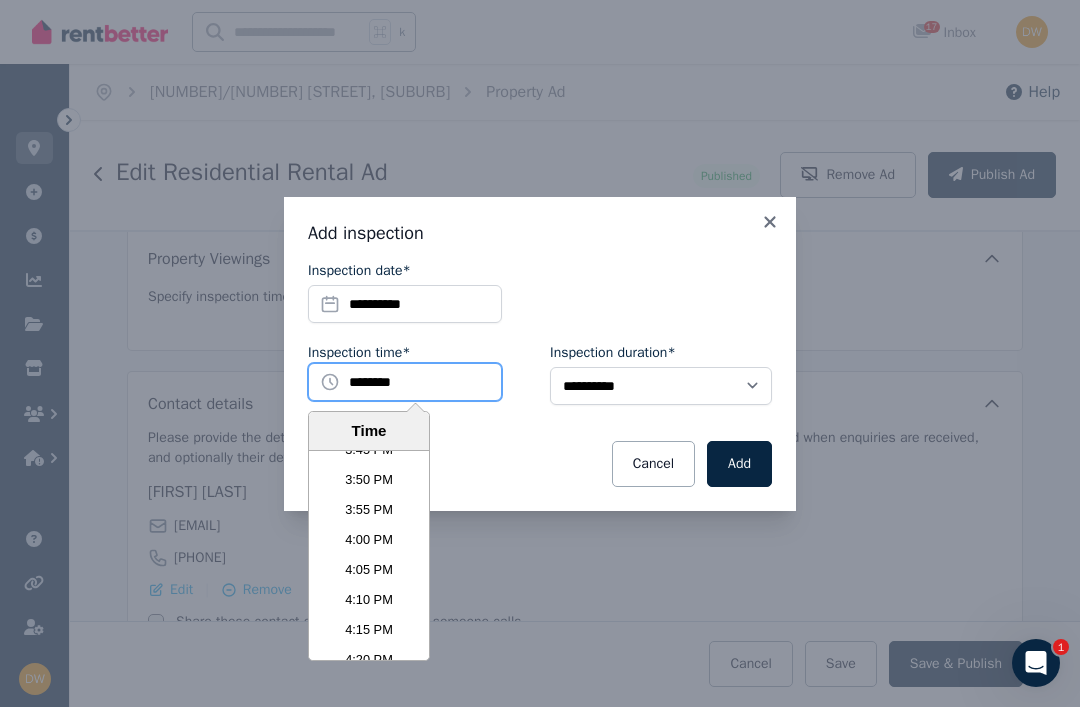 scroll, scrollTop: 5689, scrollLeft: 0, axis: vertical 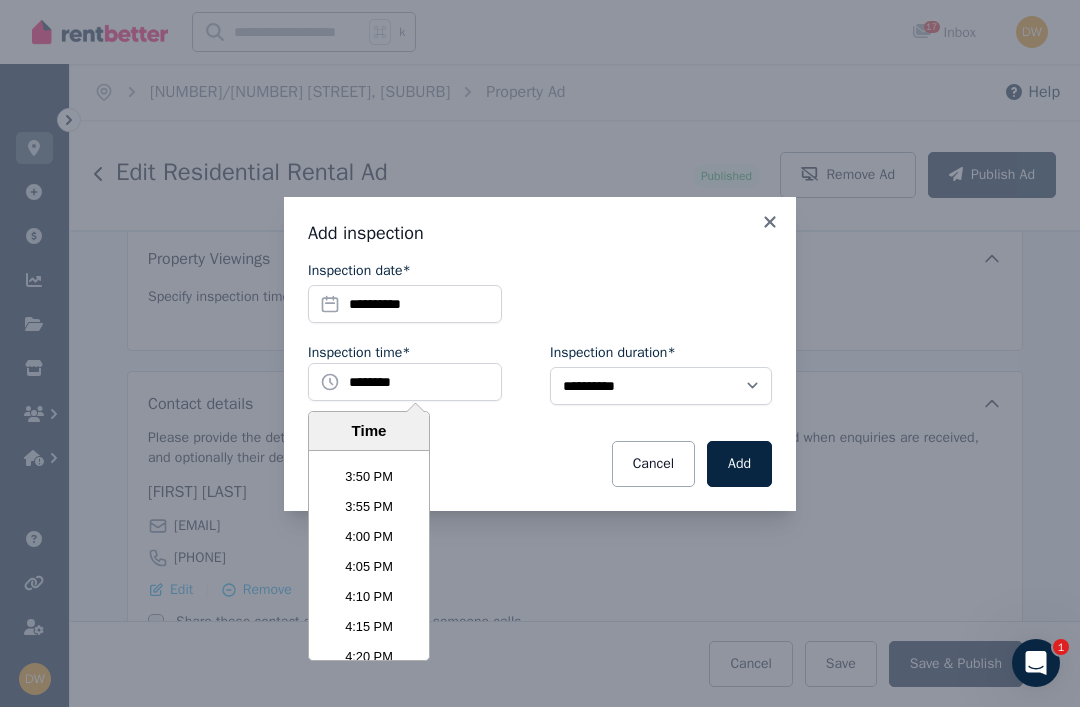 click on "4:00 PM" at bounding box center [369, 537] 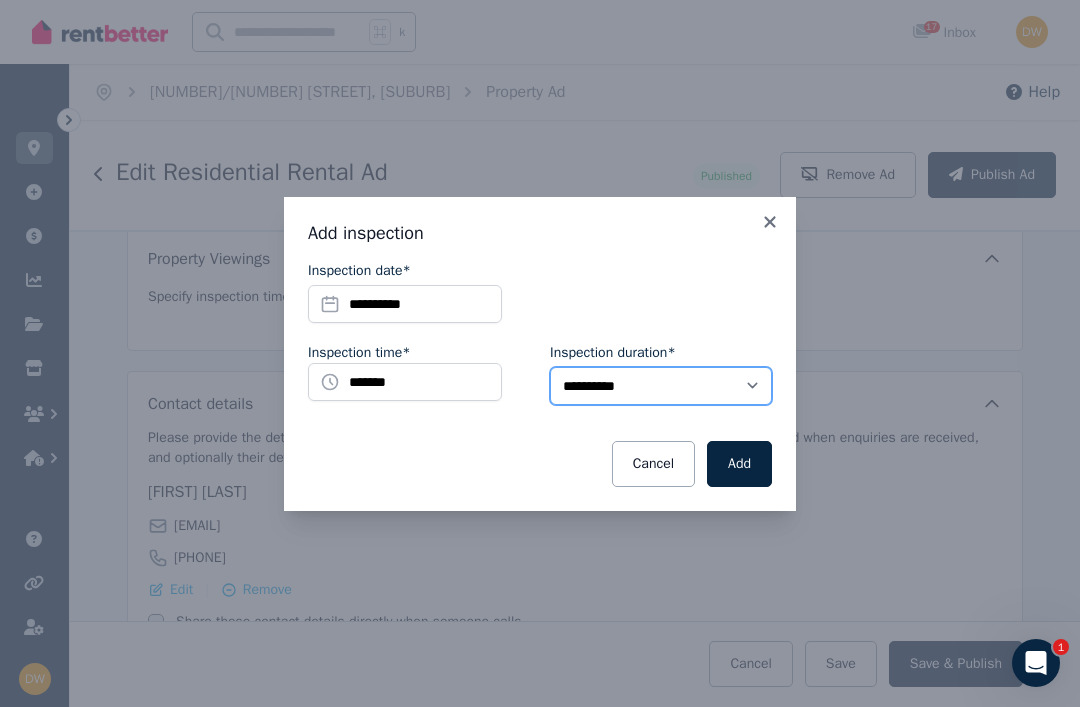 click on "**********" at bounding box center (661, 386) 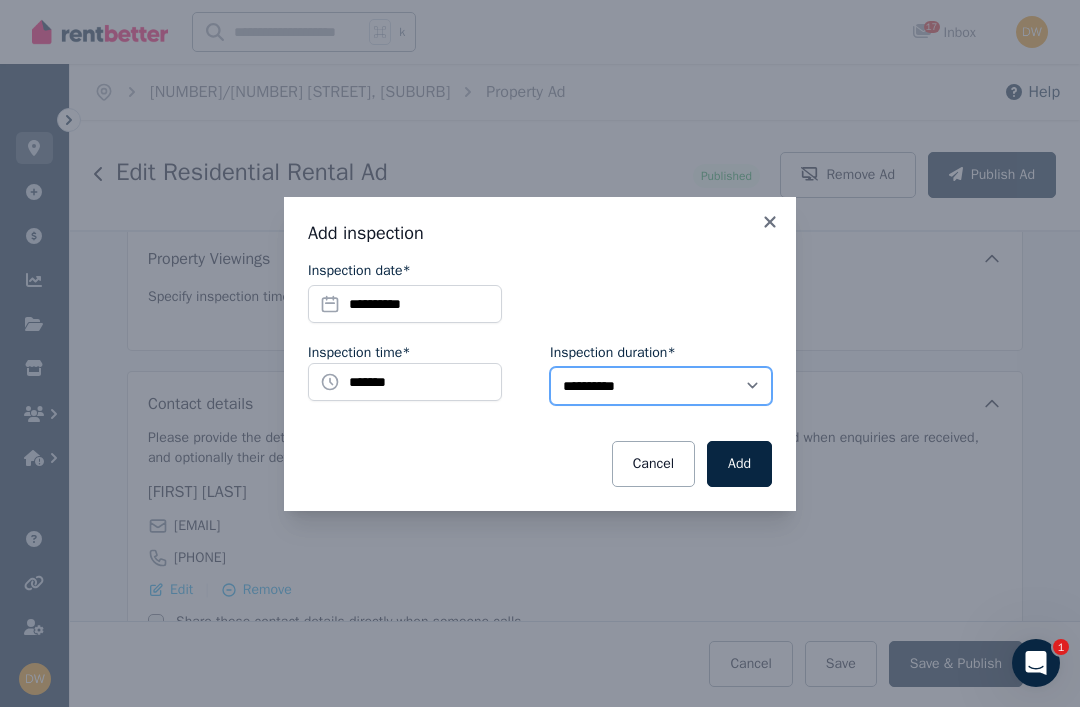 select on "**" 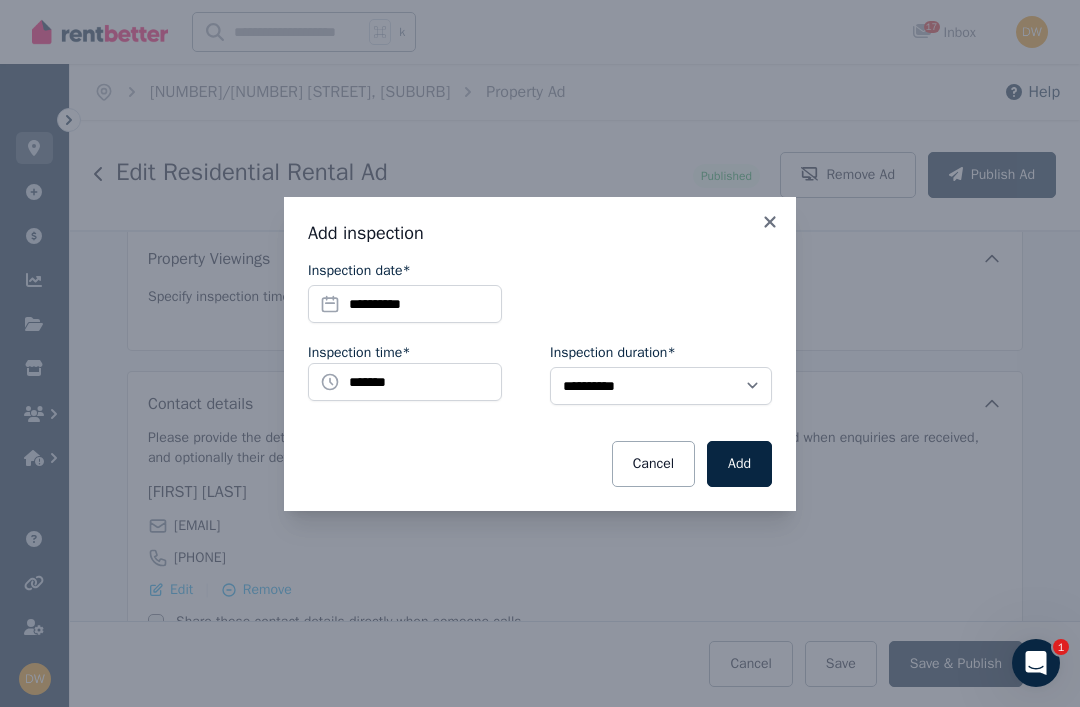 click on "Add" at bounding box center [739, 464] 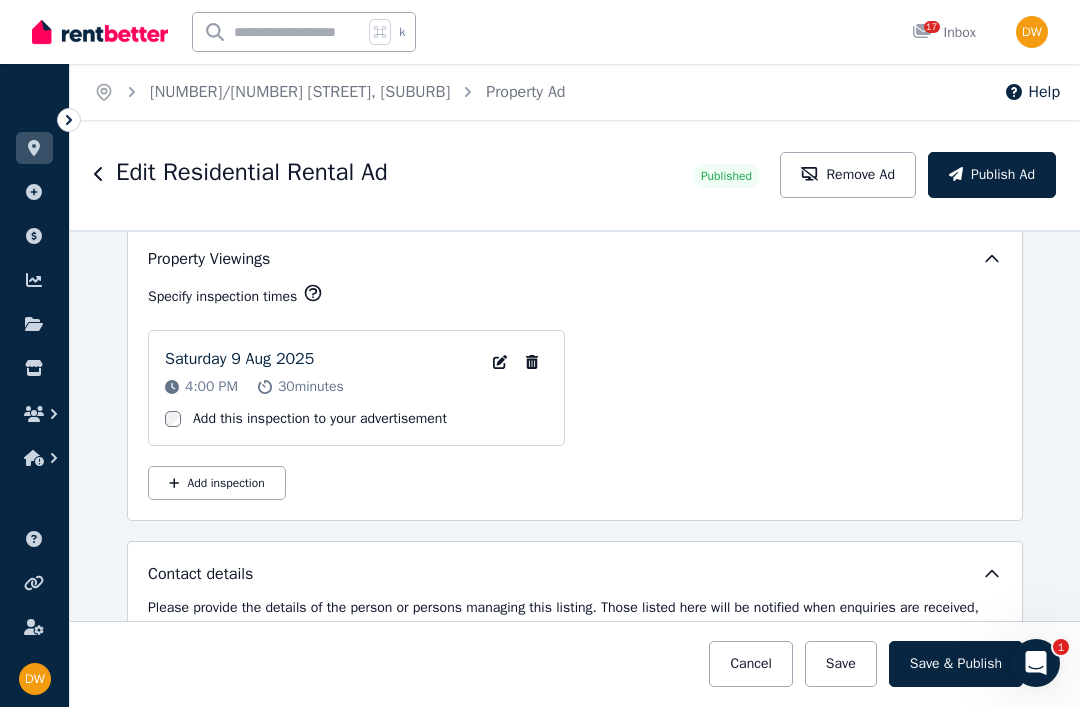 click on "Publish Ad" at bounding box center (992, 175) 